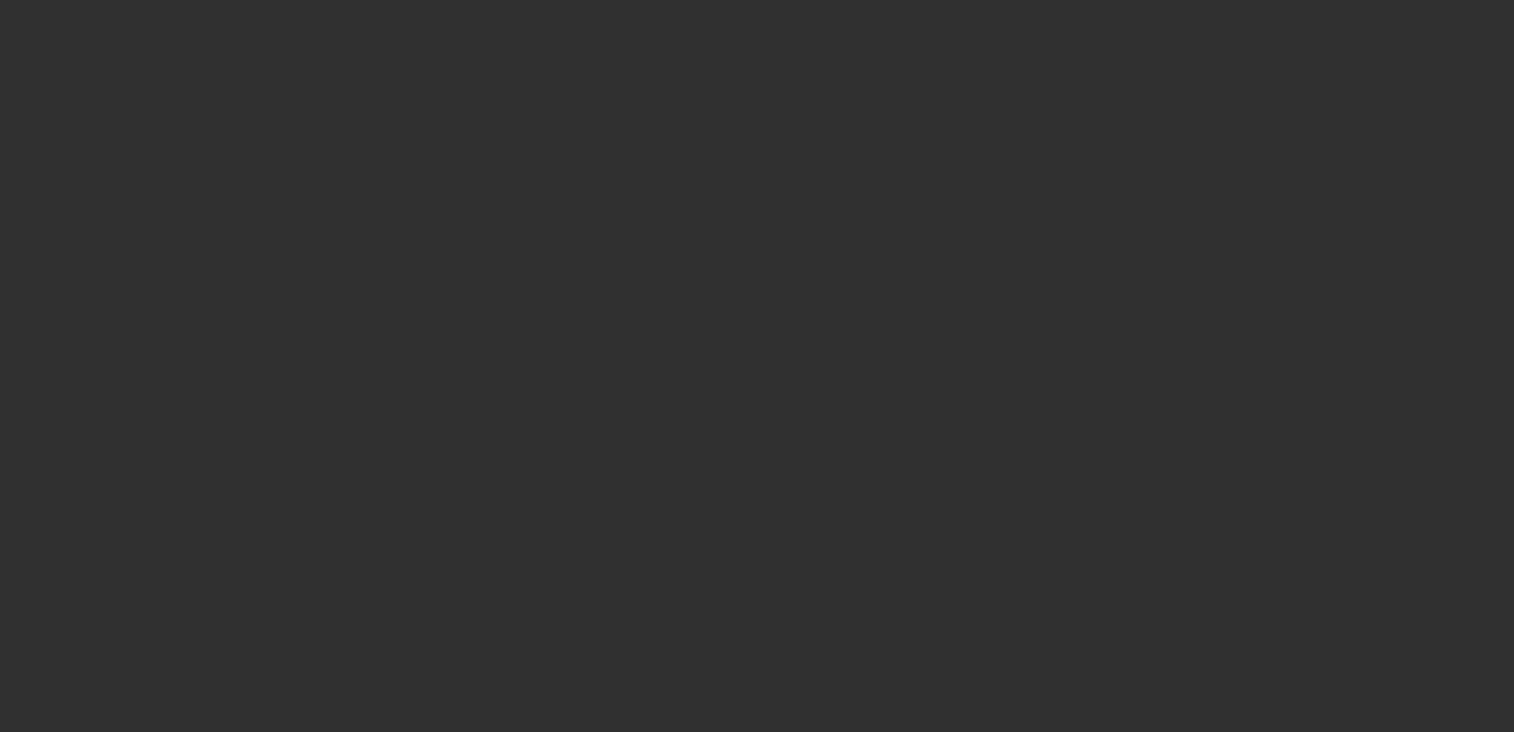 scroll, scrollTop: 0, scrollLeft: 0, axis: both 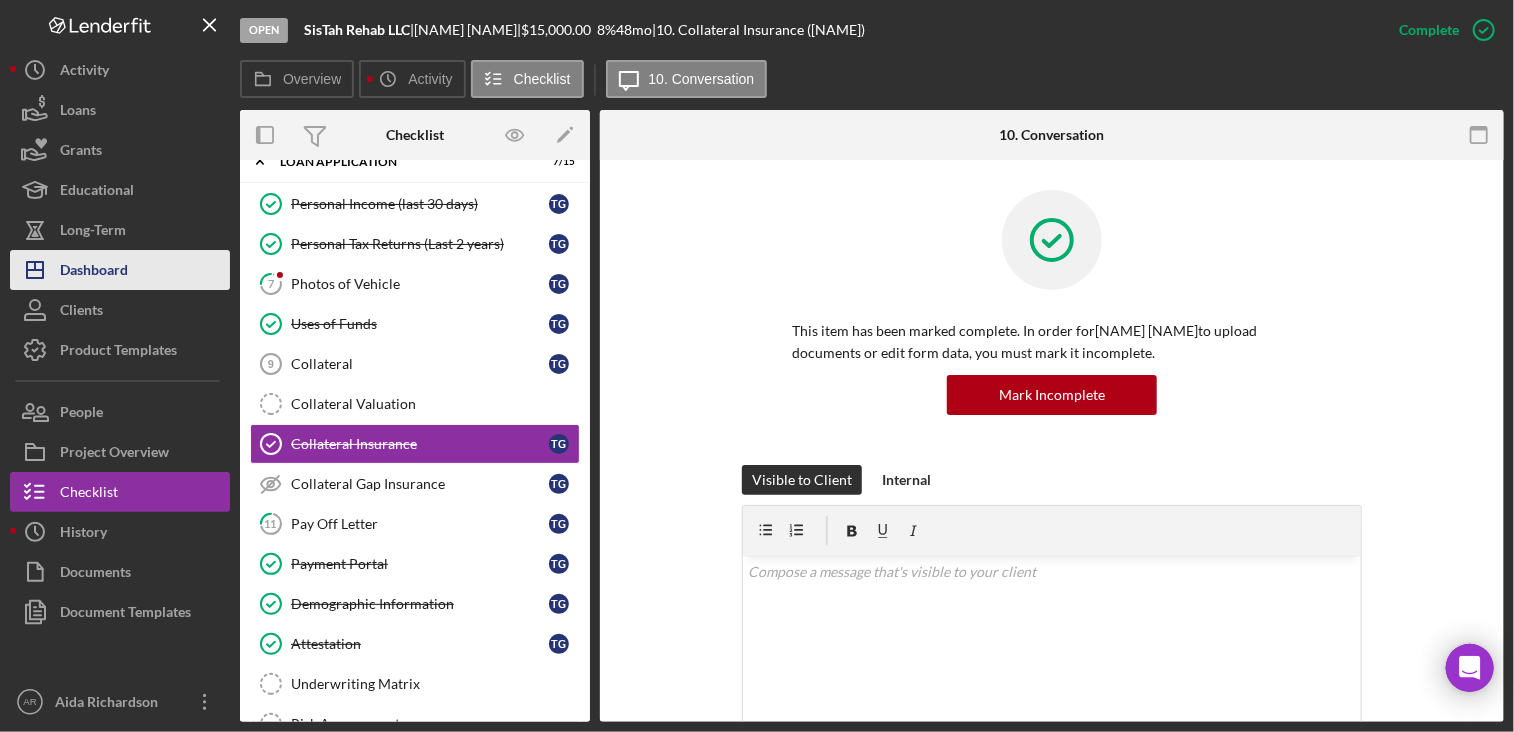 click on "Dashboard" at bounding box center (94, 272) 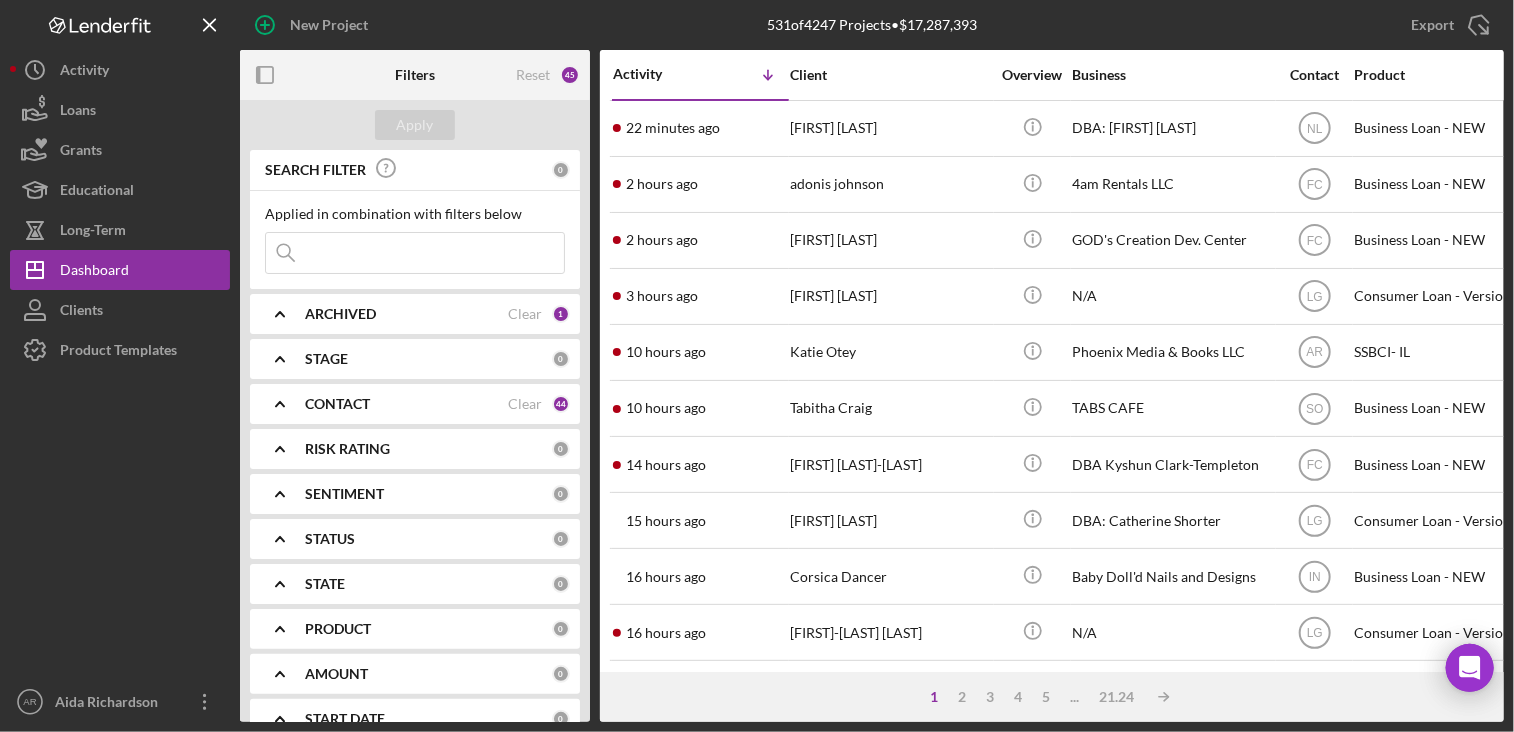 click at bounding box center [415, 253] 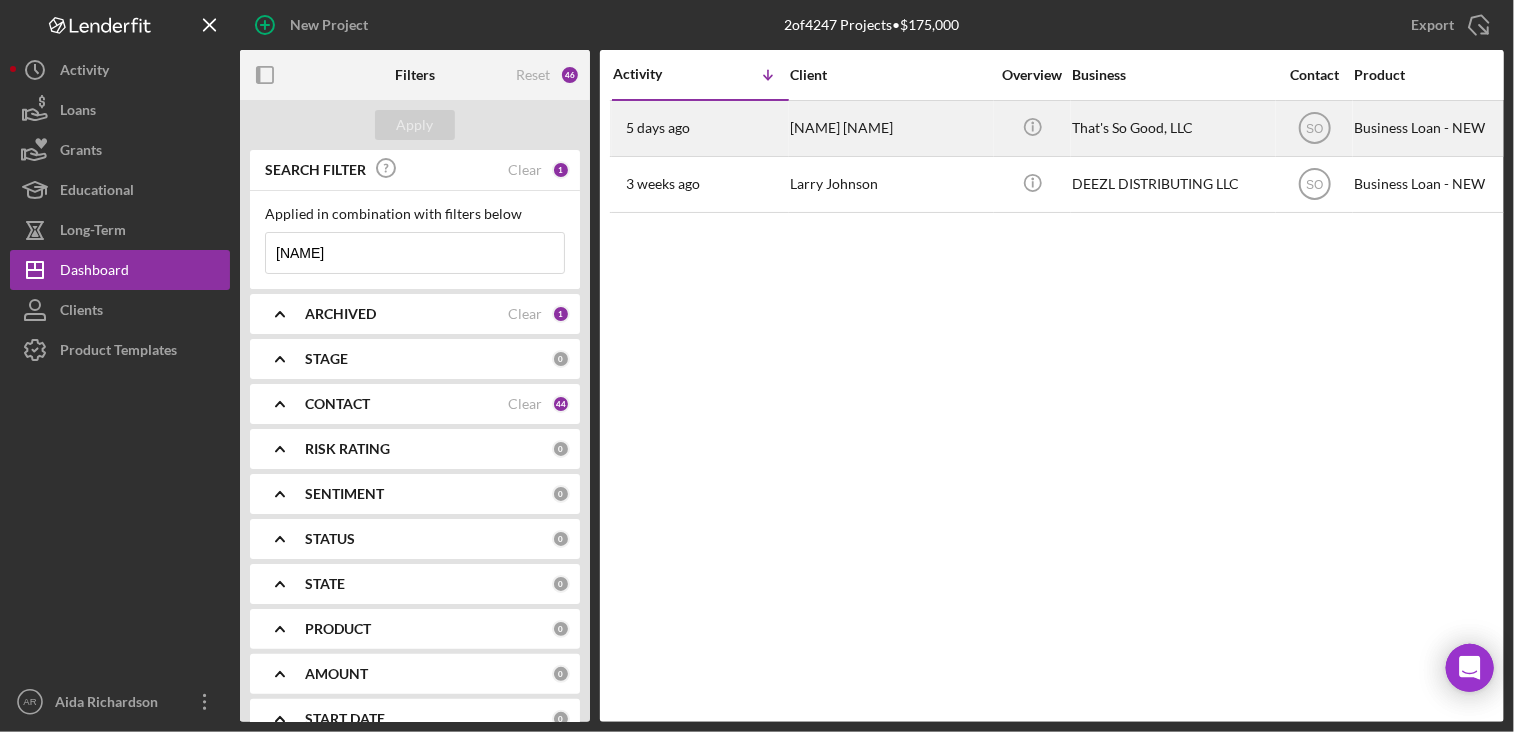 type on "[NAME]" 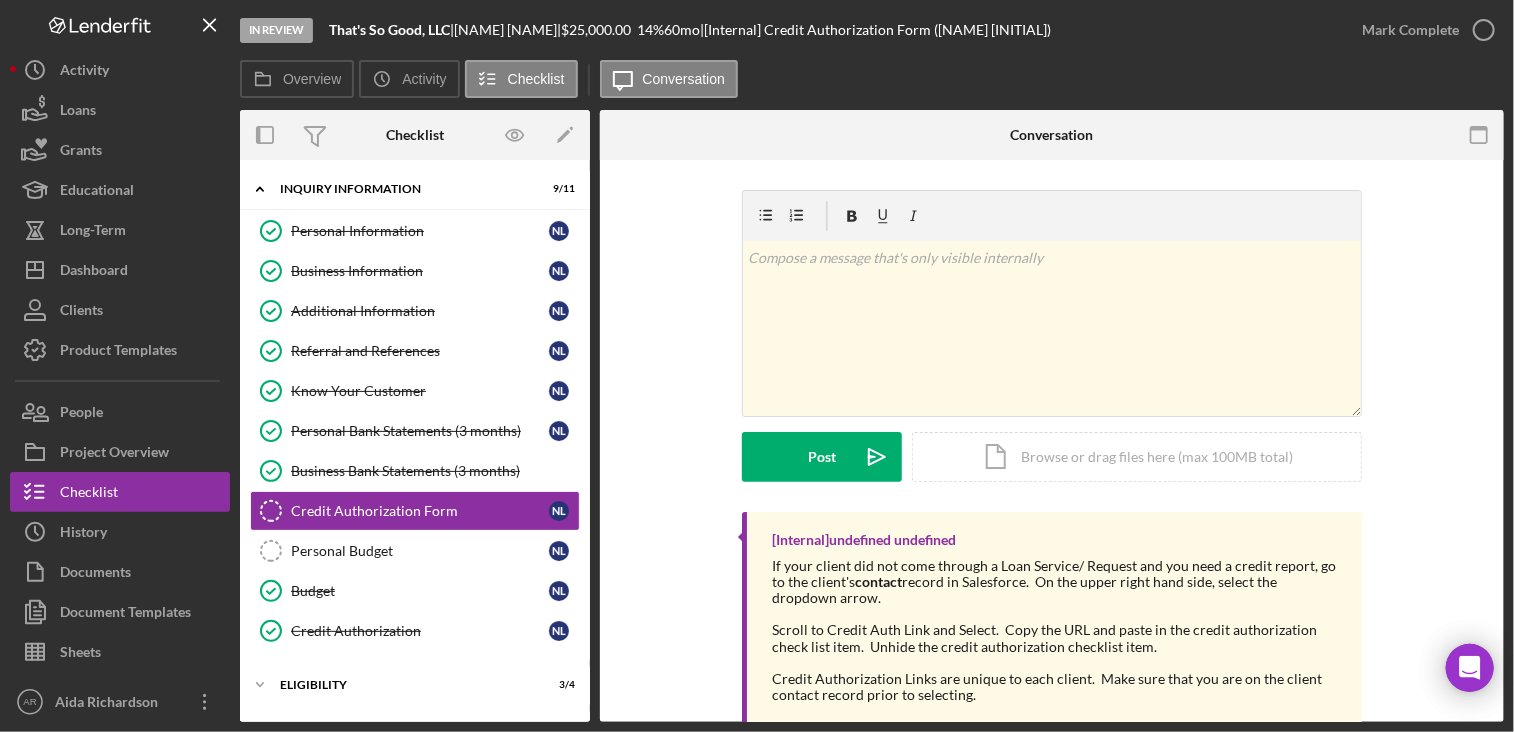 scroll, scrollTop: 67, scrollLeft: 0, axis: vertical 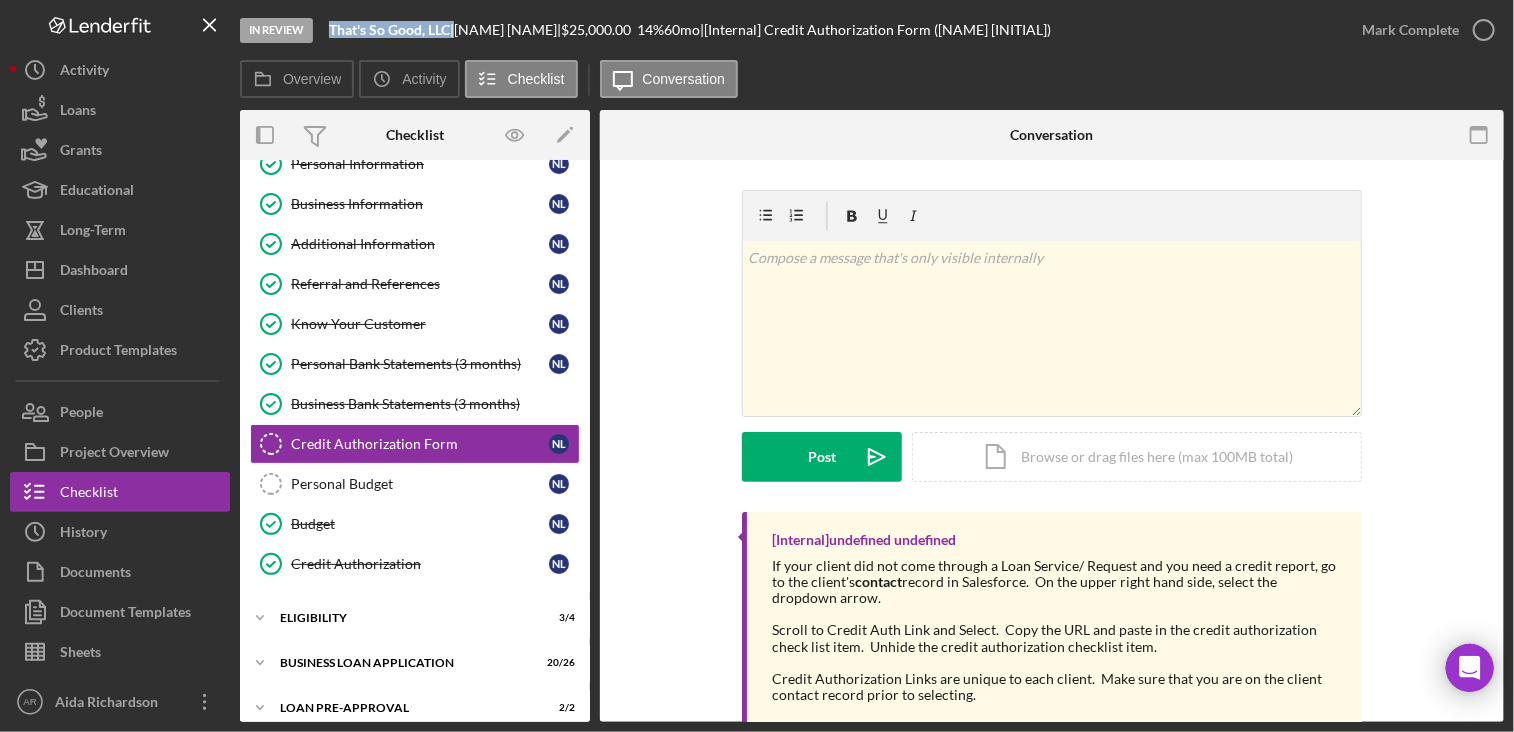 drag, startPoint x: 332, startPoint y: 27, endPoint x: 456, endPoint y: 27, distance: 124 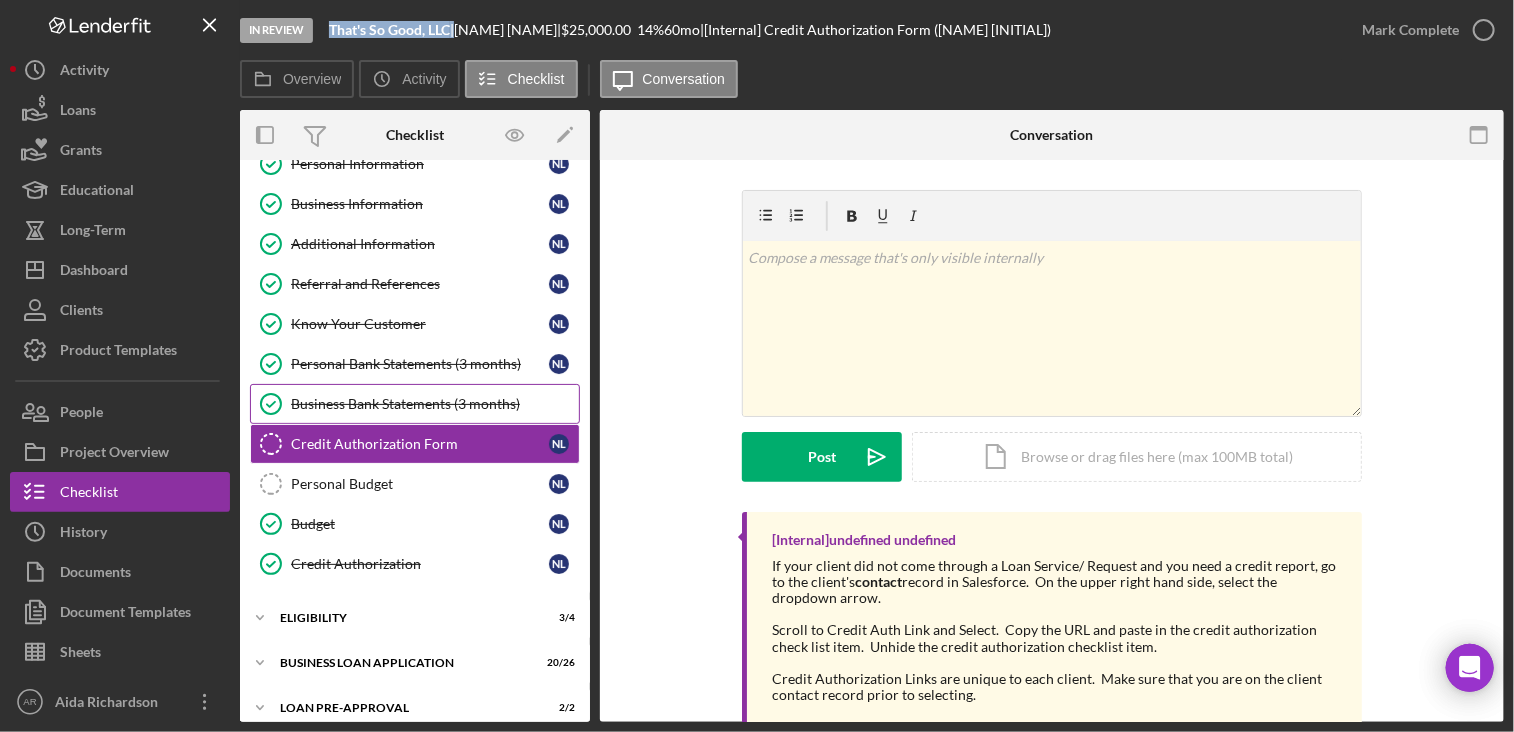 click on "Business Bank Statements (3 months)" at bounding box center [435, 404] 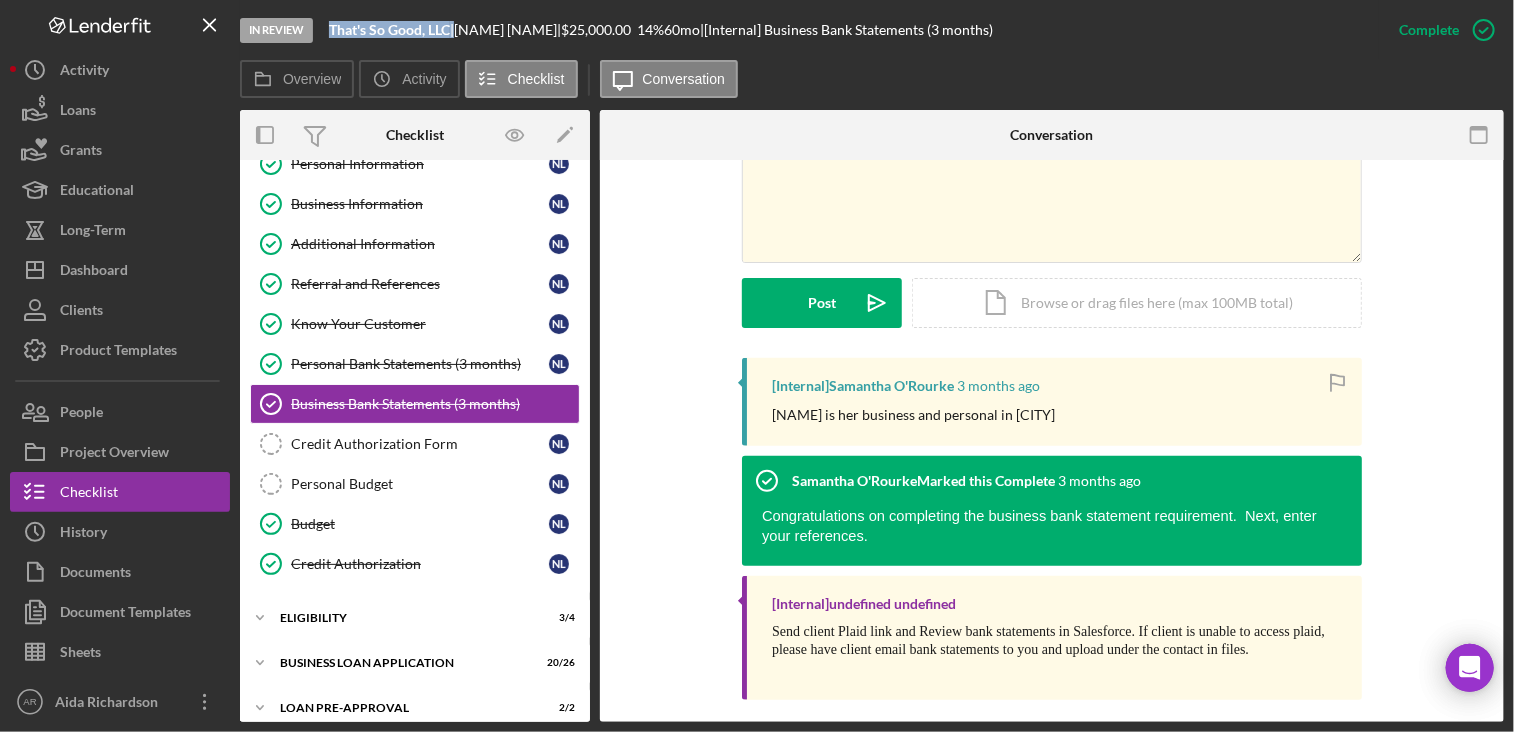 scroll, scrollTop: 445, scrollLeft: 0, axis: vertical 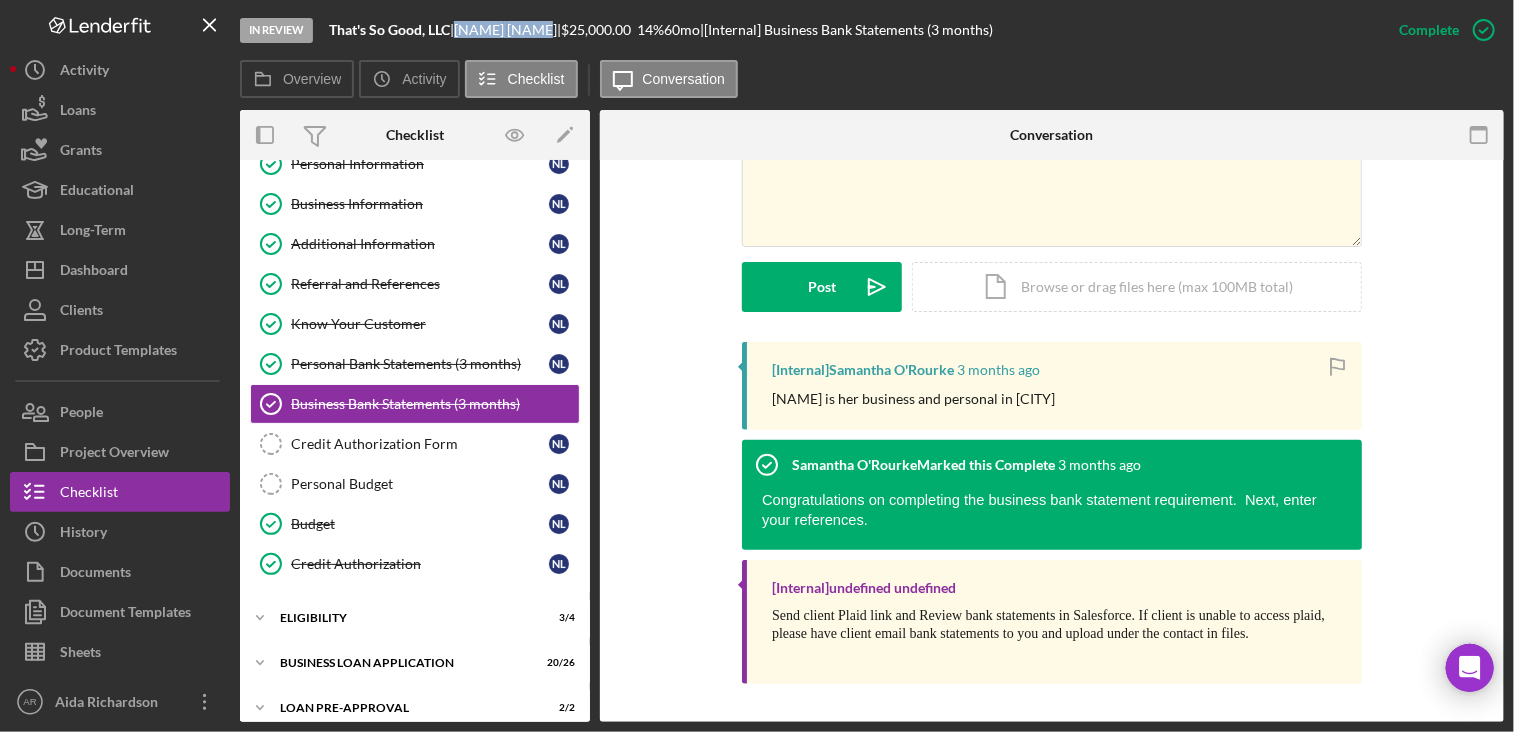 drag, startPoint x: 468, startPoint y: 30, endPoint x: 561, endPoint y: 31, distance: 93.00538 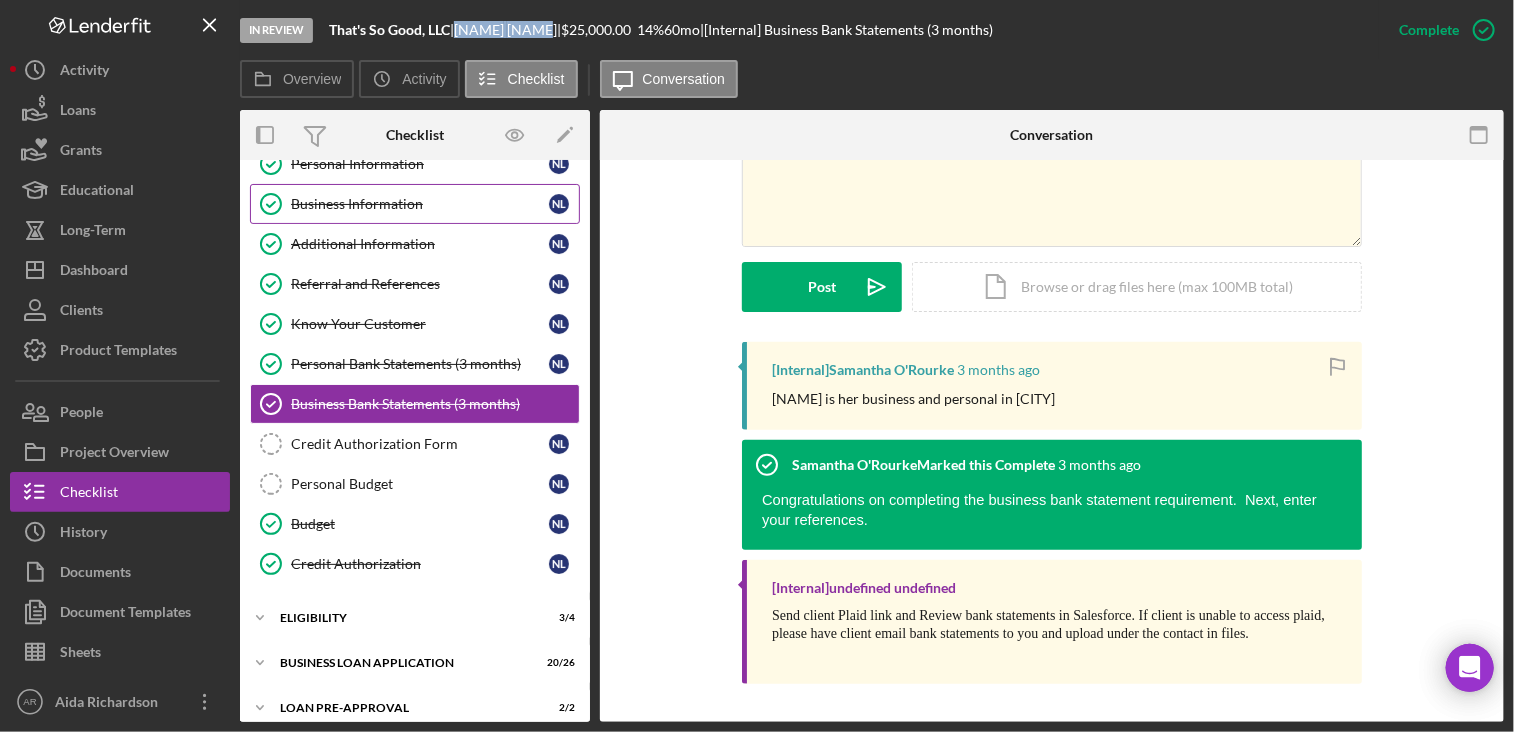 click on "Business Information" at bounding box center [420, 204] 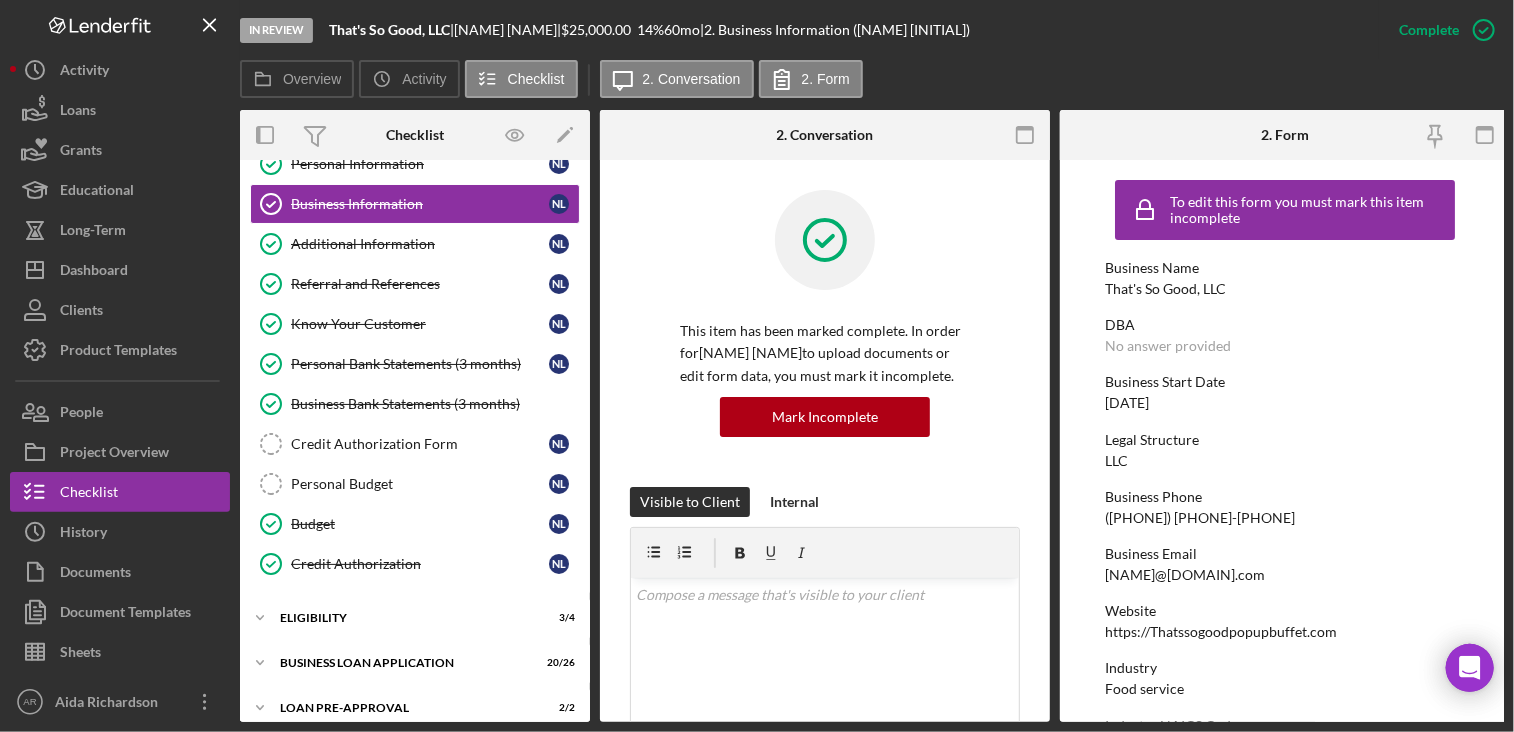 click on "[NAME]@[DOMAIN].com" at bounding box center [1185, 575] 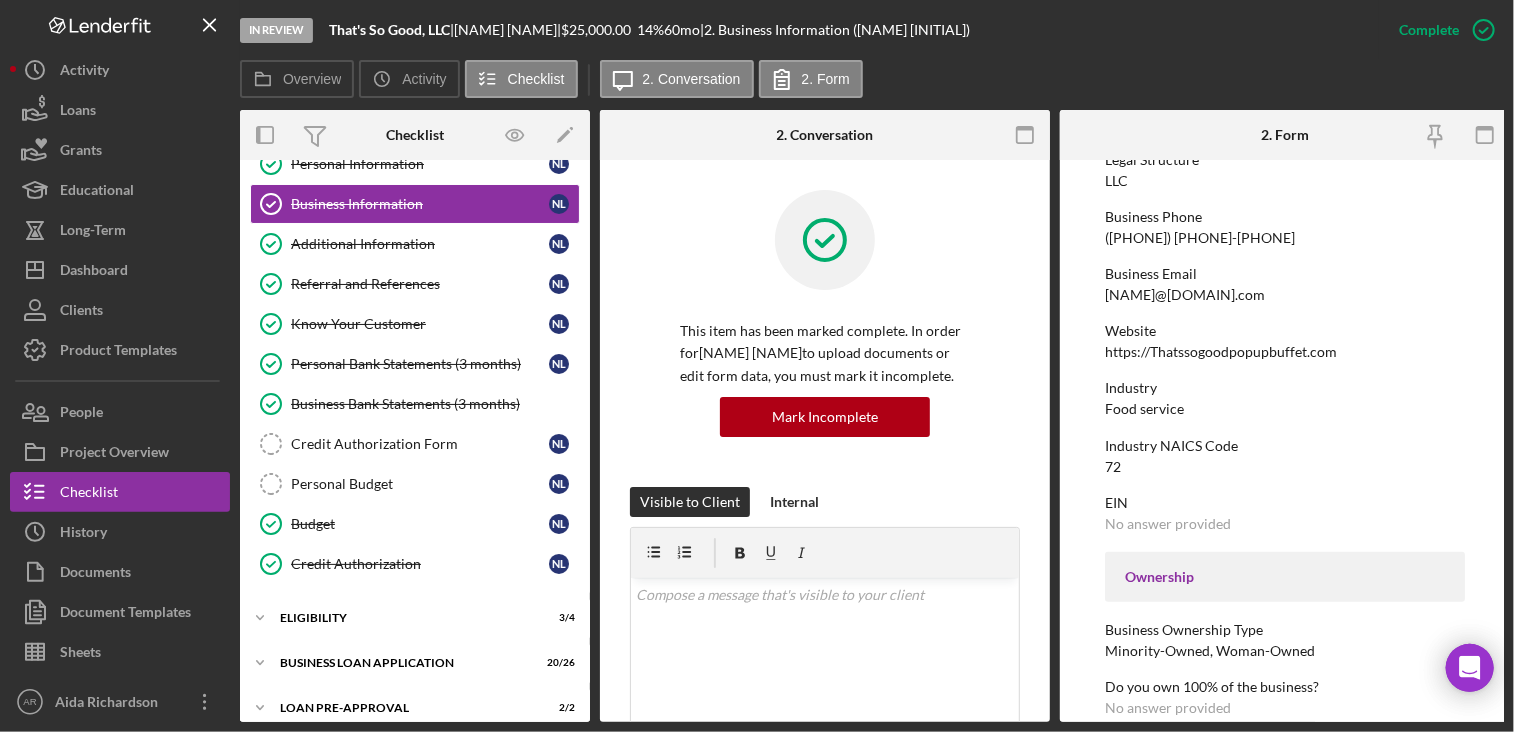 scroll, scrollTop: 320, scrollLeft: 0, axis: vertical 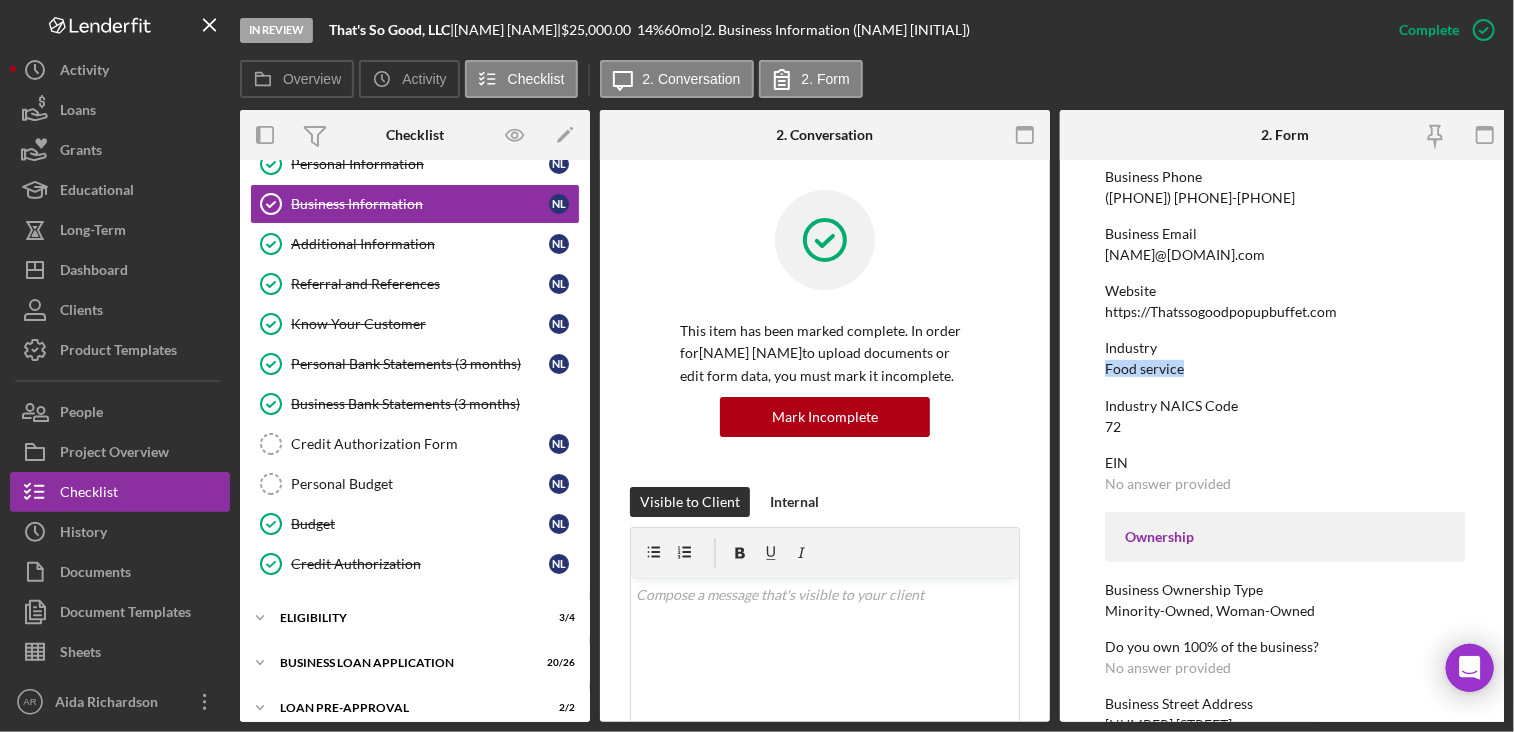 drag, startPoint x: 1104, startPoint y: 366, endPoint x: 1183, endPoint y: 367, distance: 79.00633 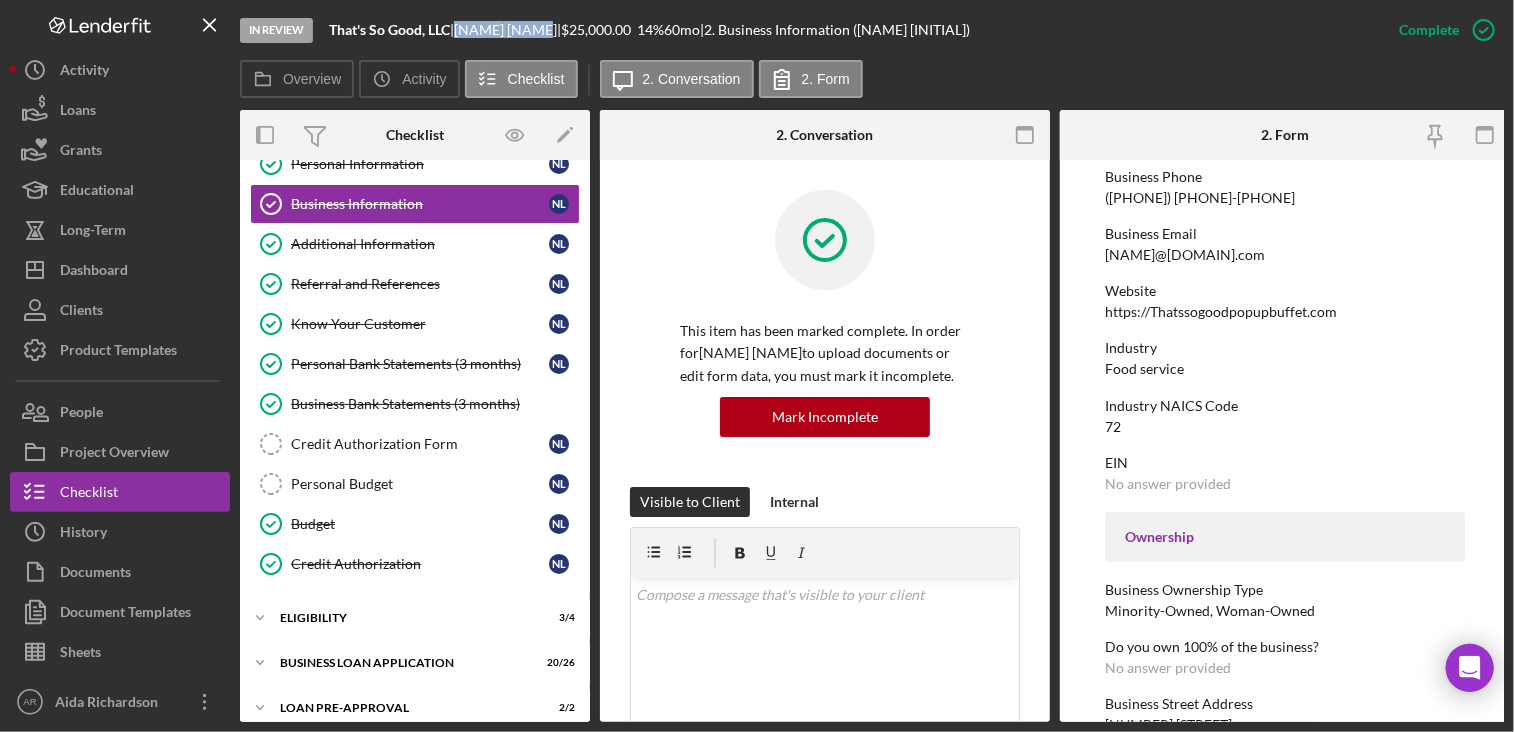 drag, startPoint x: 471, startPoint y: 28, endPoint x: 563, endPoint y: 31, distance: 92.0489 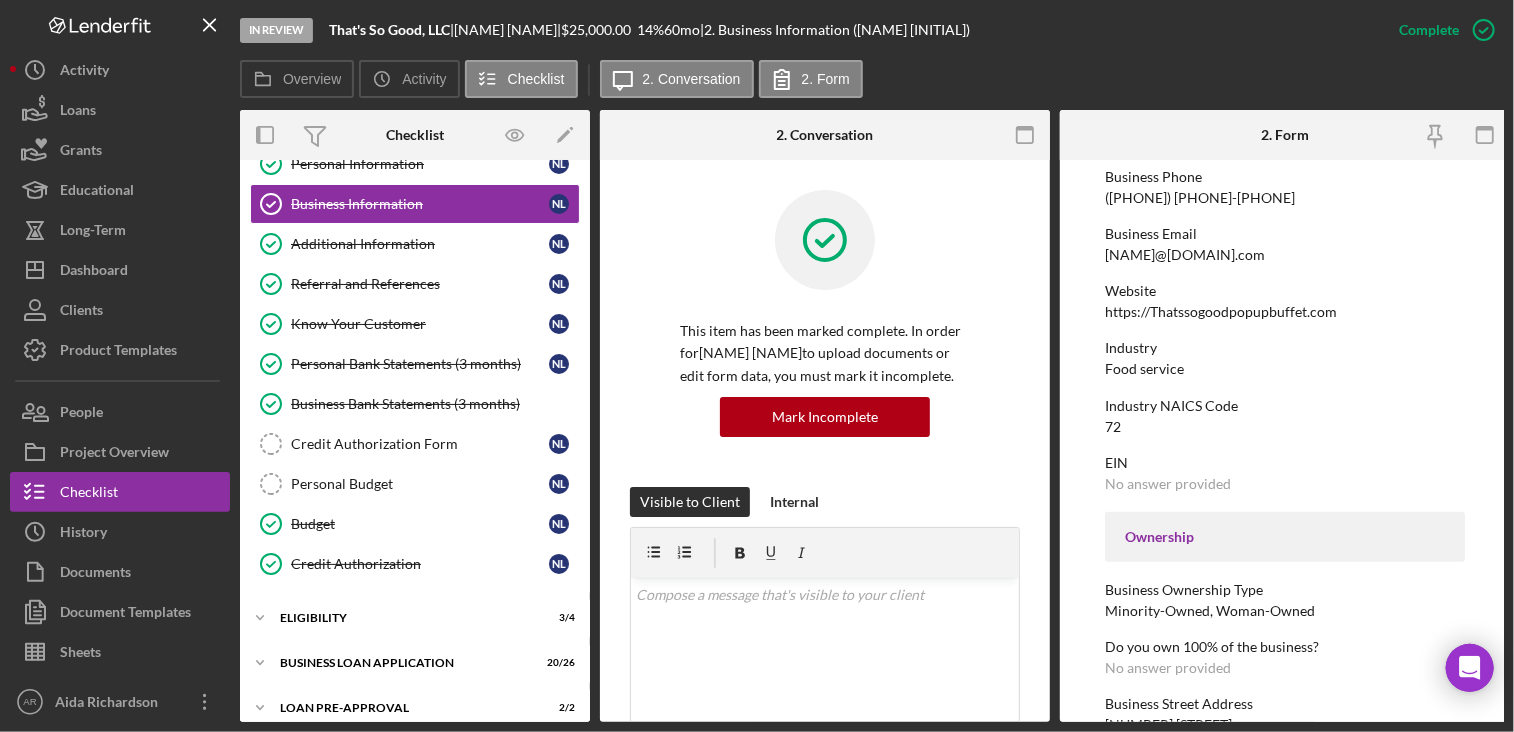 click on "Website https://Thatssogoodpopupbuffet.com" at bounding box center (1285, 301) 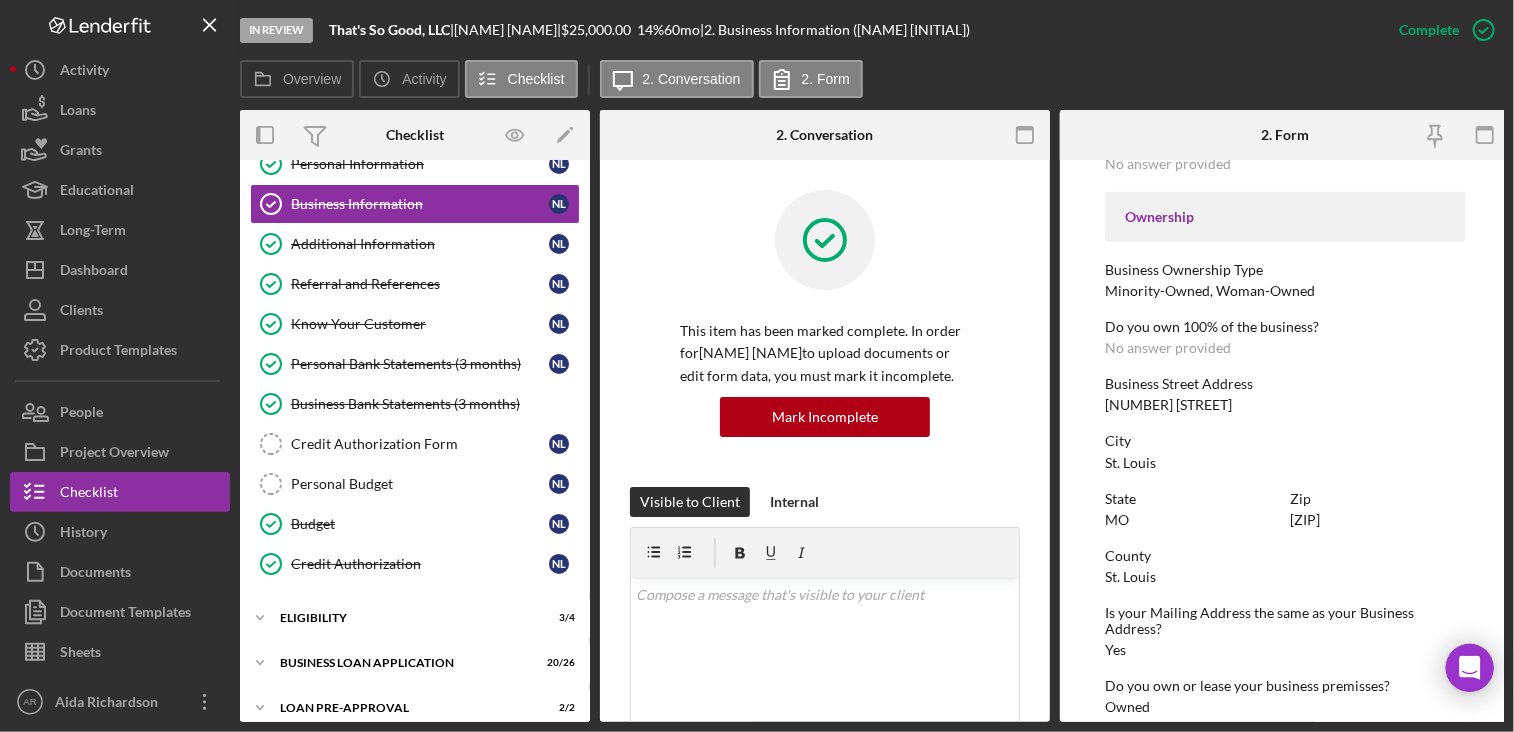 scroll, scrollTop: 680, scrollLeft: 0, axis: vertical 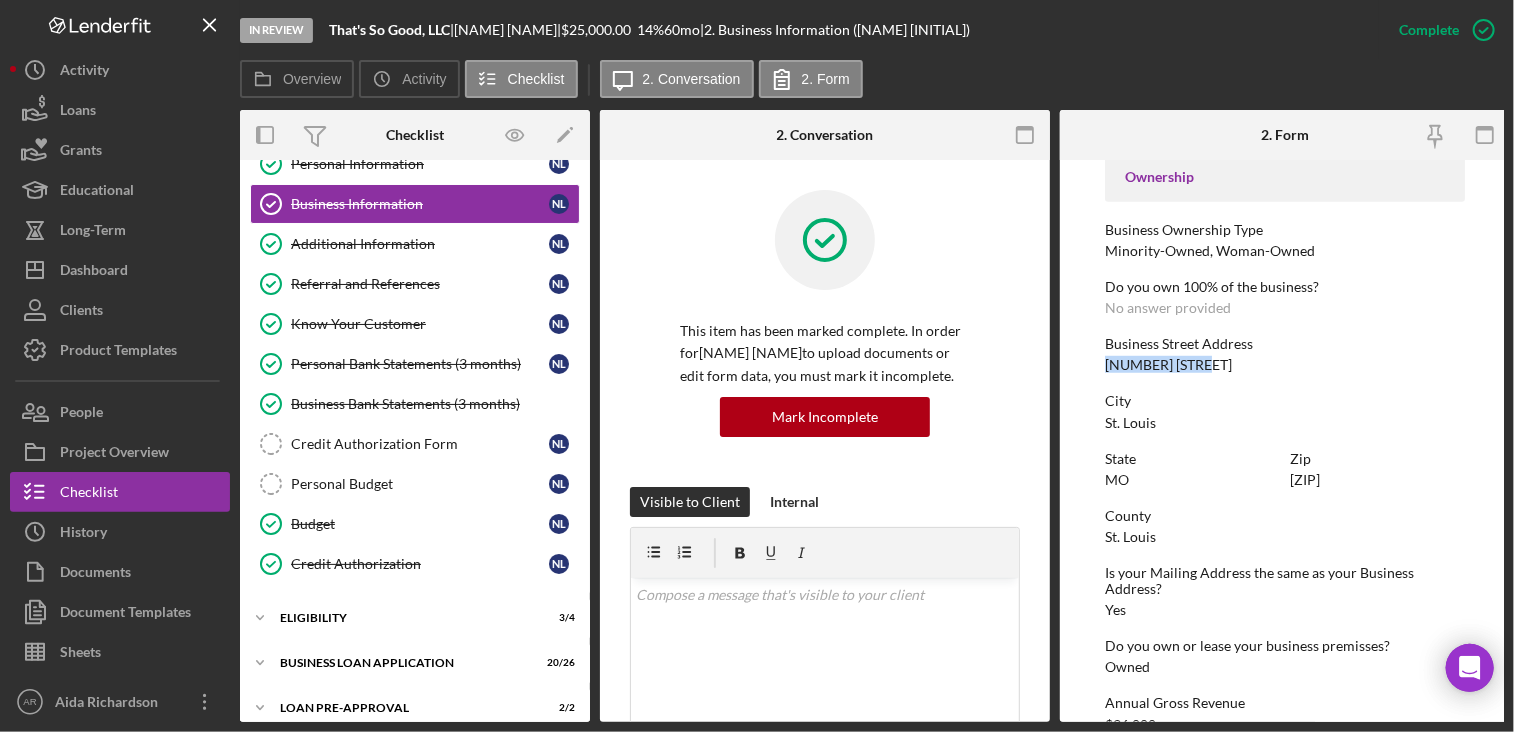 drag, startPoint x: 1107, startPoint y: 367, endPoint x: 1206, endPoint y: 360, distance: 99.24717 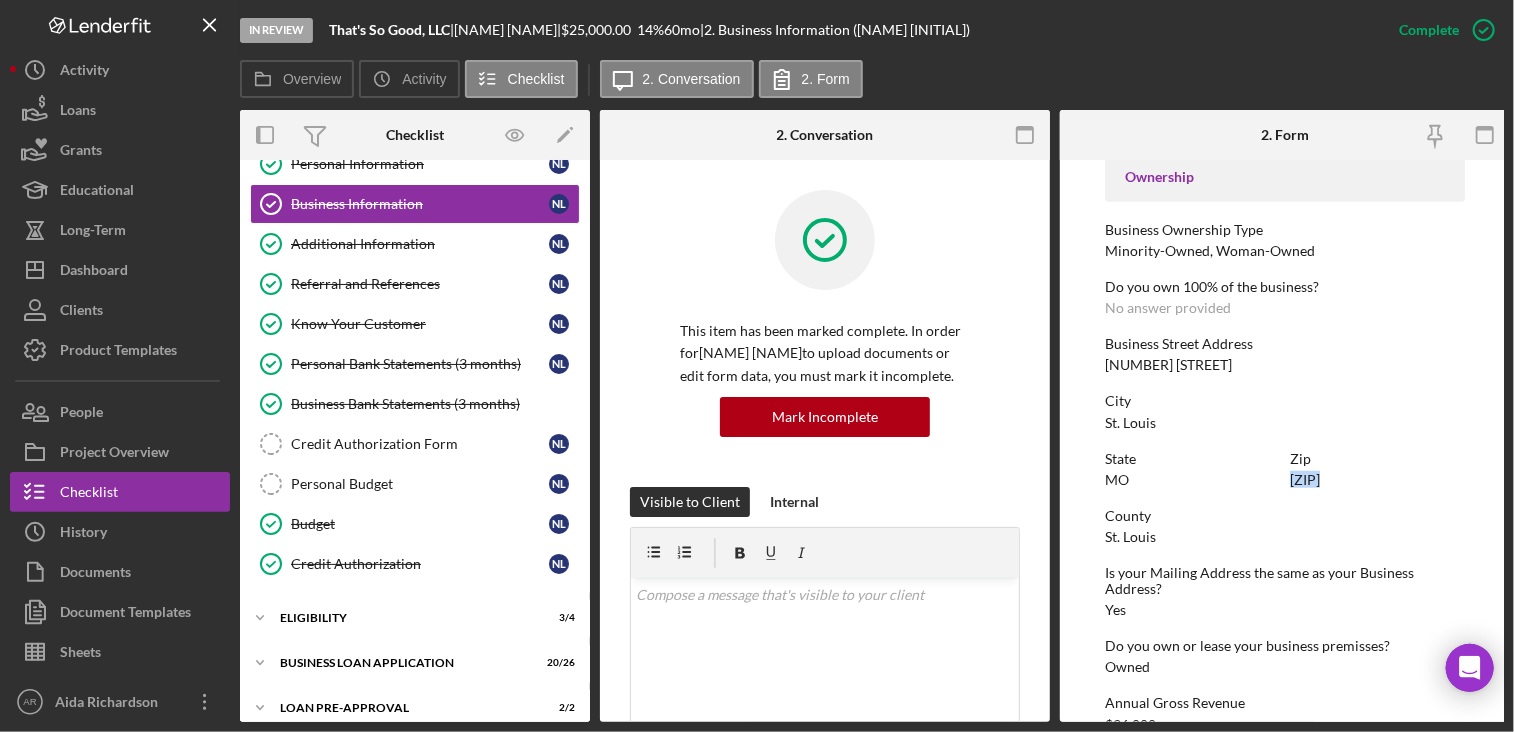 drag, startPoint x: 1291, startPoint y: 479, endPoint x: 1353, endPoint y: 471, distance: 62.514 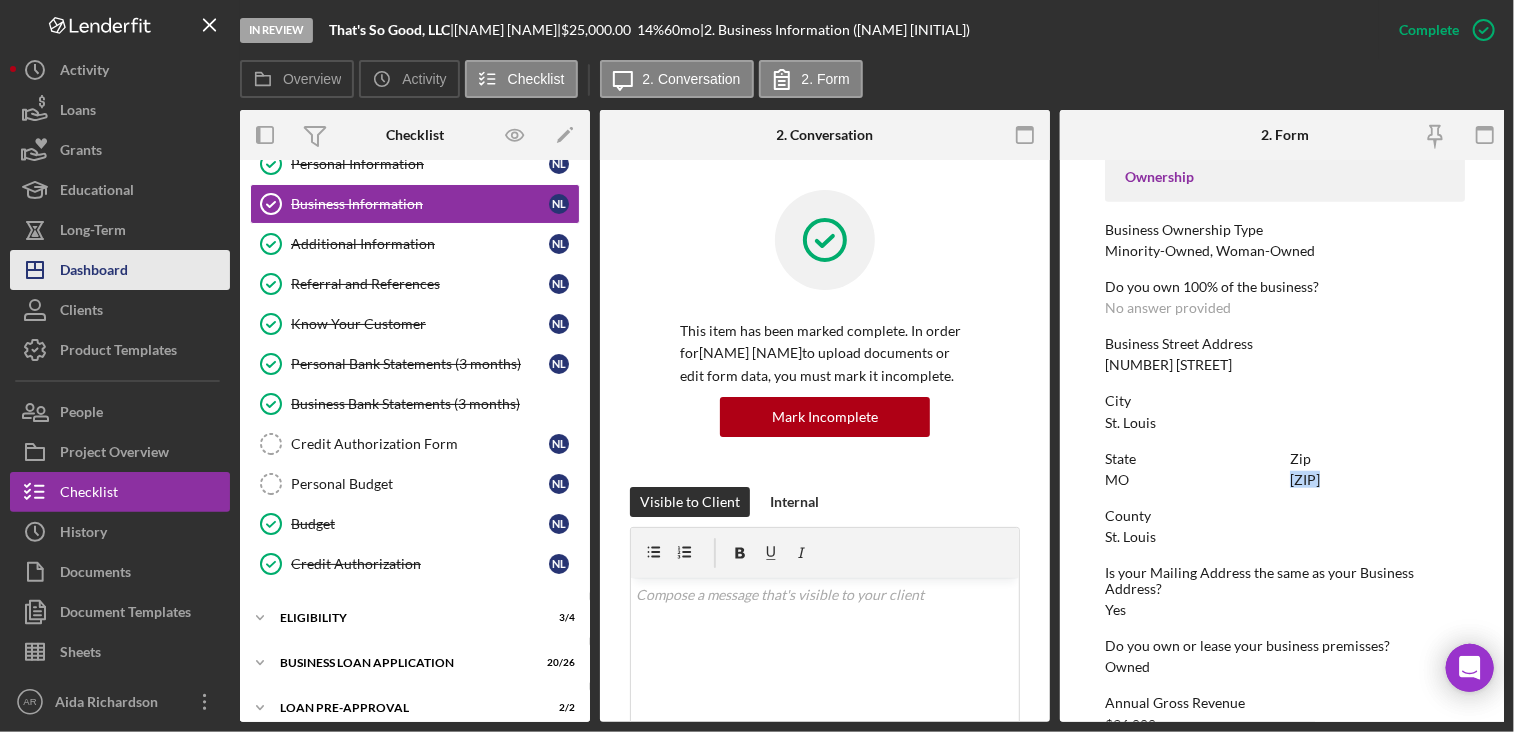 click on "Dashboard" at bounding box center [94, 272] 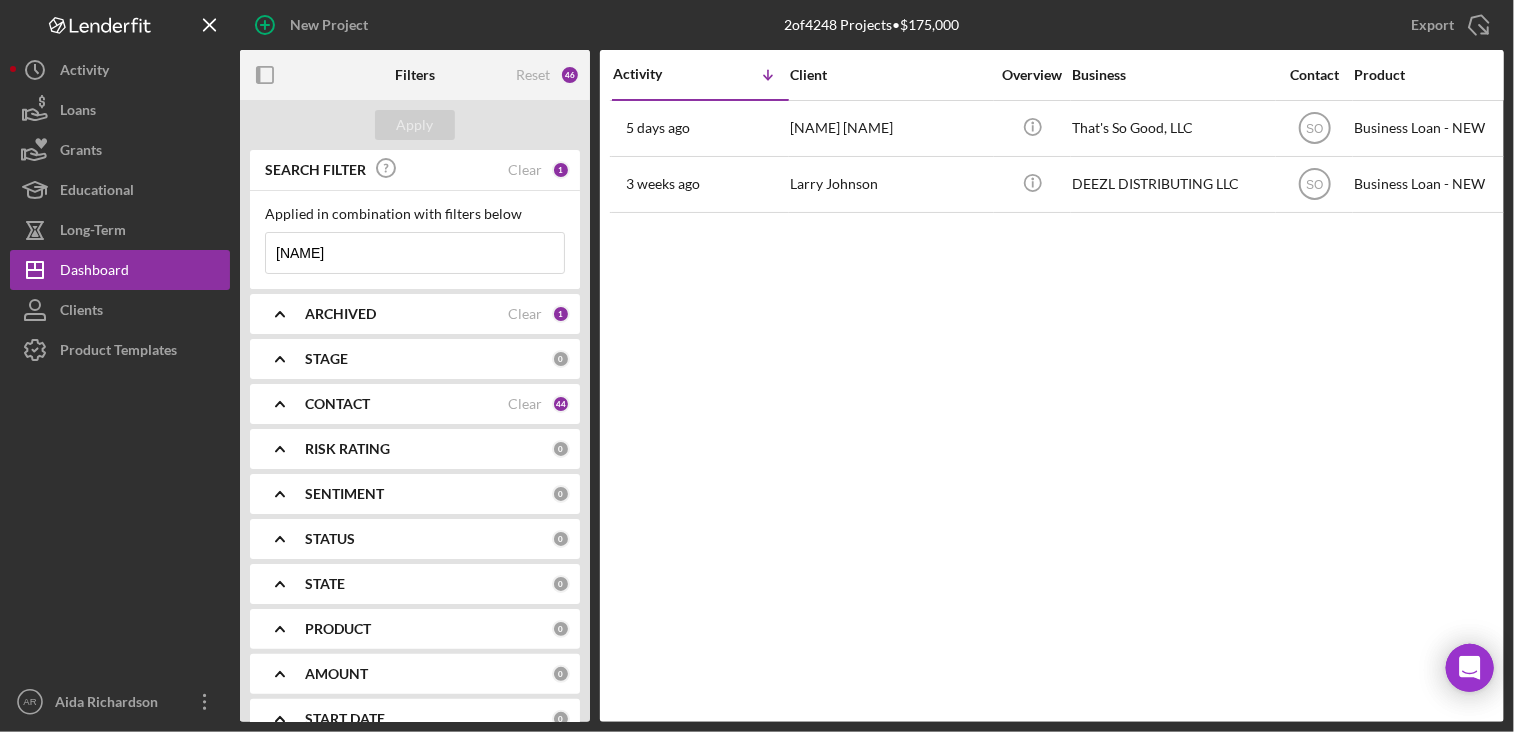drag, startPoint x: 318, startPoint y: 257, endPoint x: 253, endPoint y: 258, distance: 65.00769 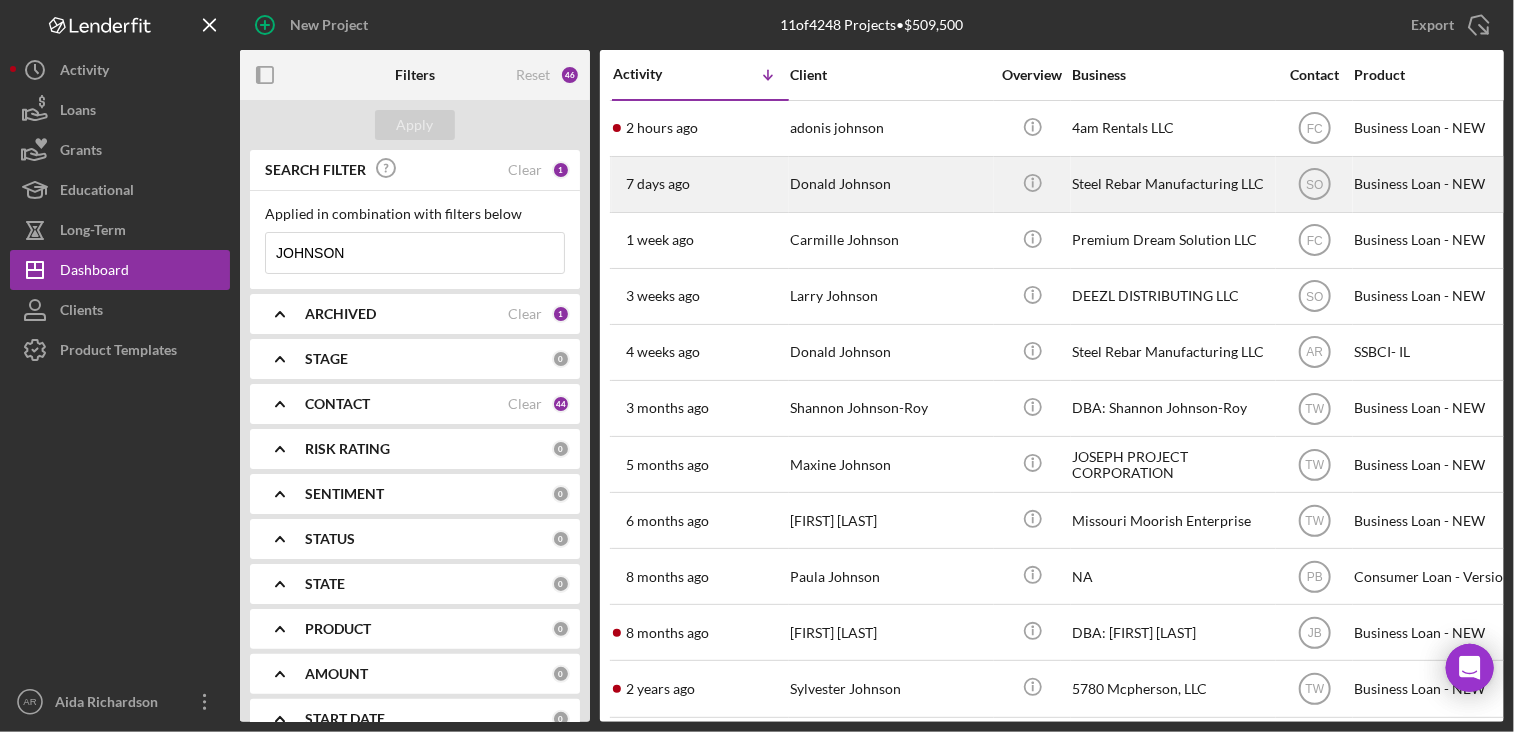 type on "JOHNSON" 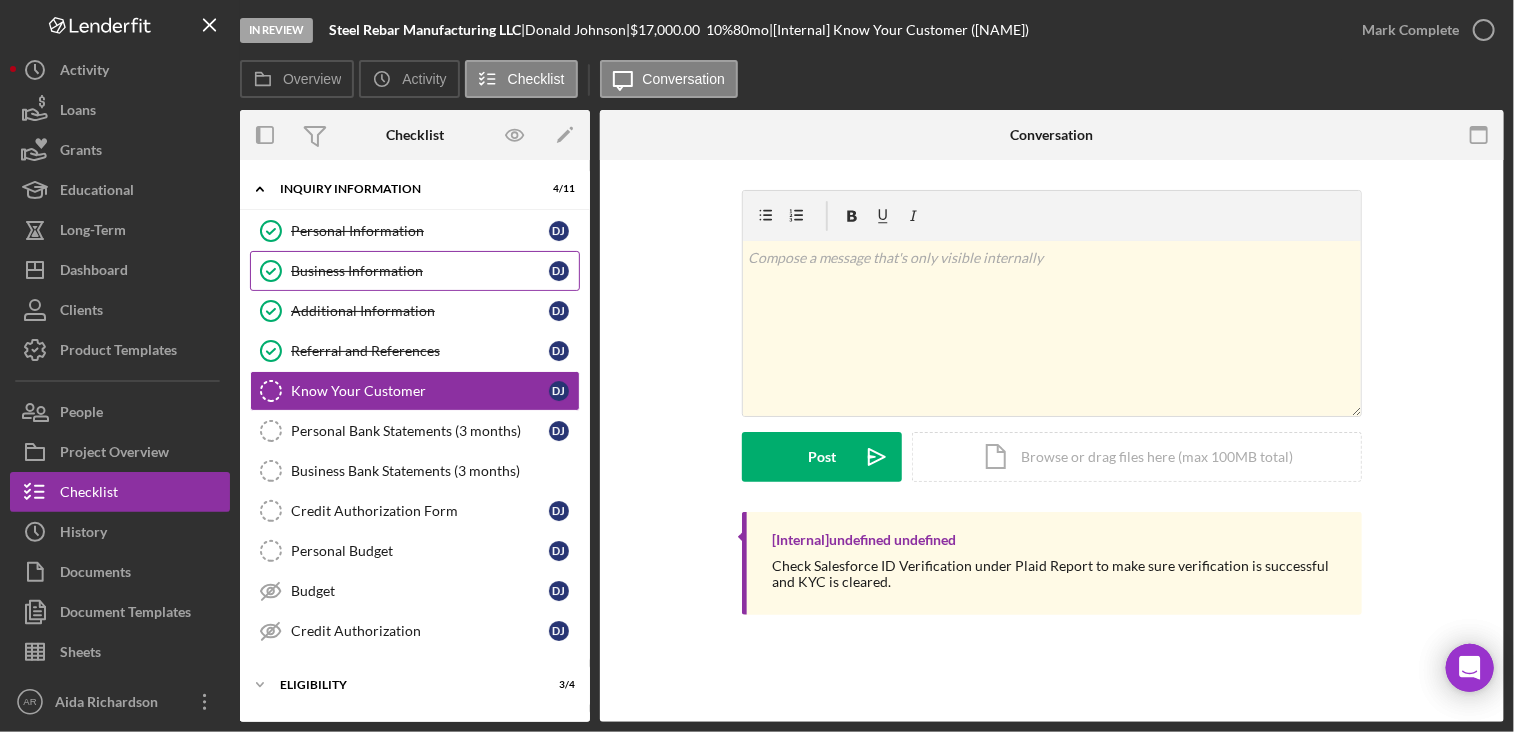 click on "Business Information" at bounding box center (420, 271) 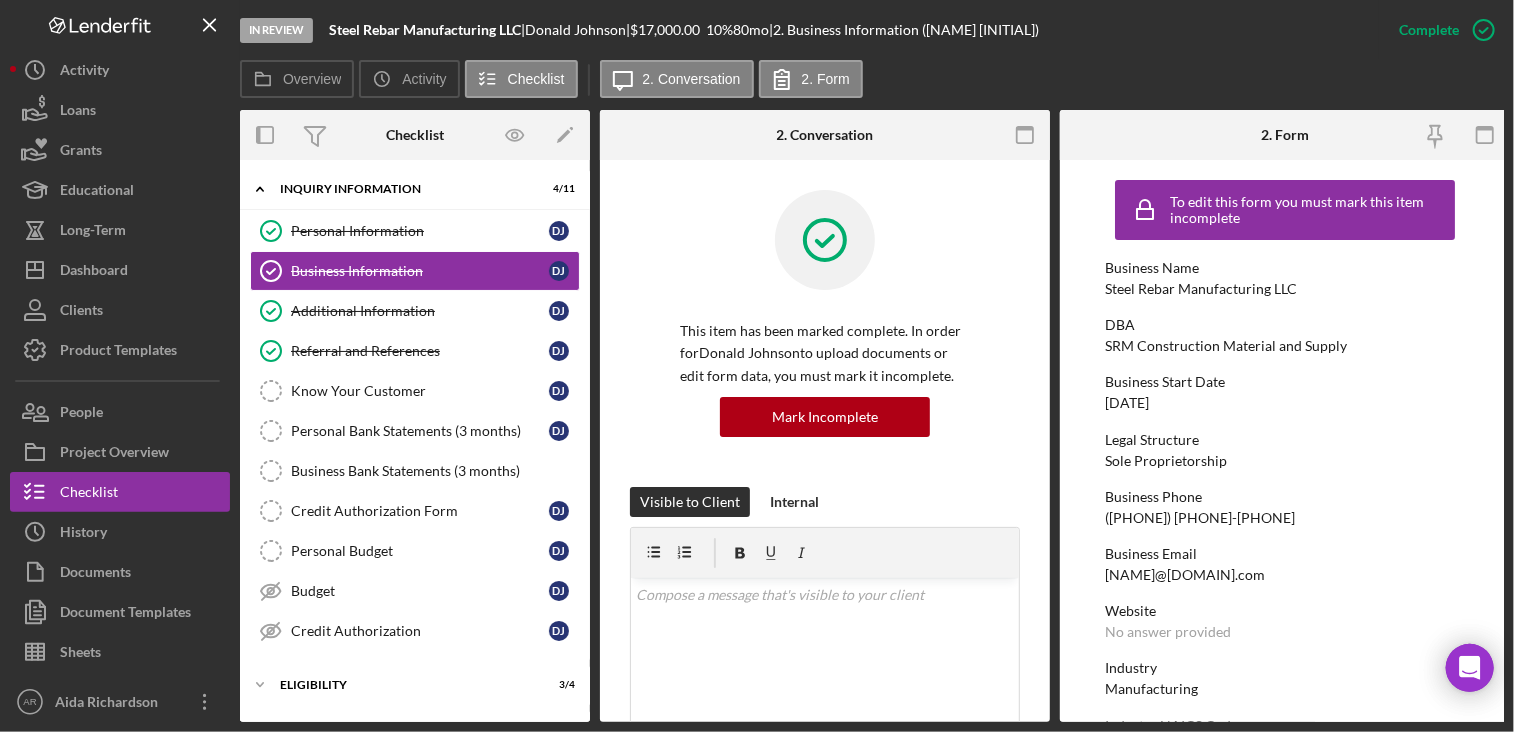 click on "In Review Steel Rebar Manufacturing LLC   |   [NAME]   |   $17,000.00    10 %   80  mo   |   2. Business Information ([NAME] [INITIAL])" at bounding box center [809, 30] 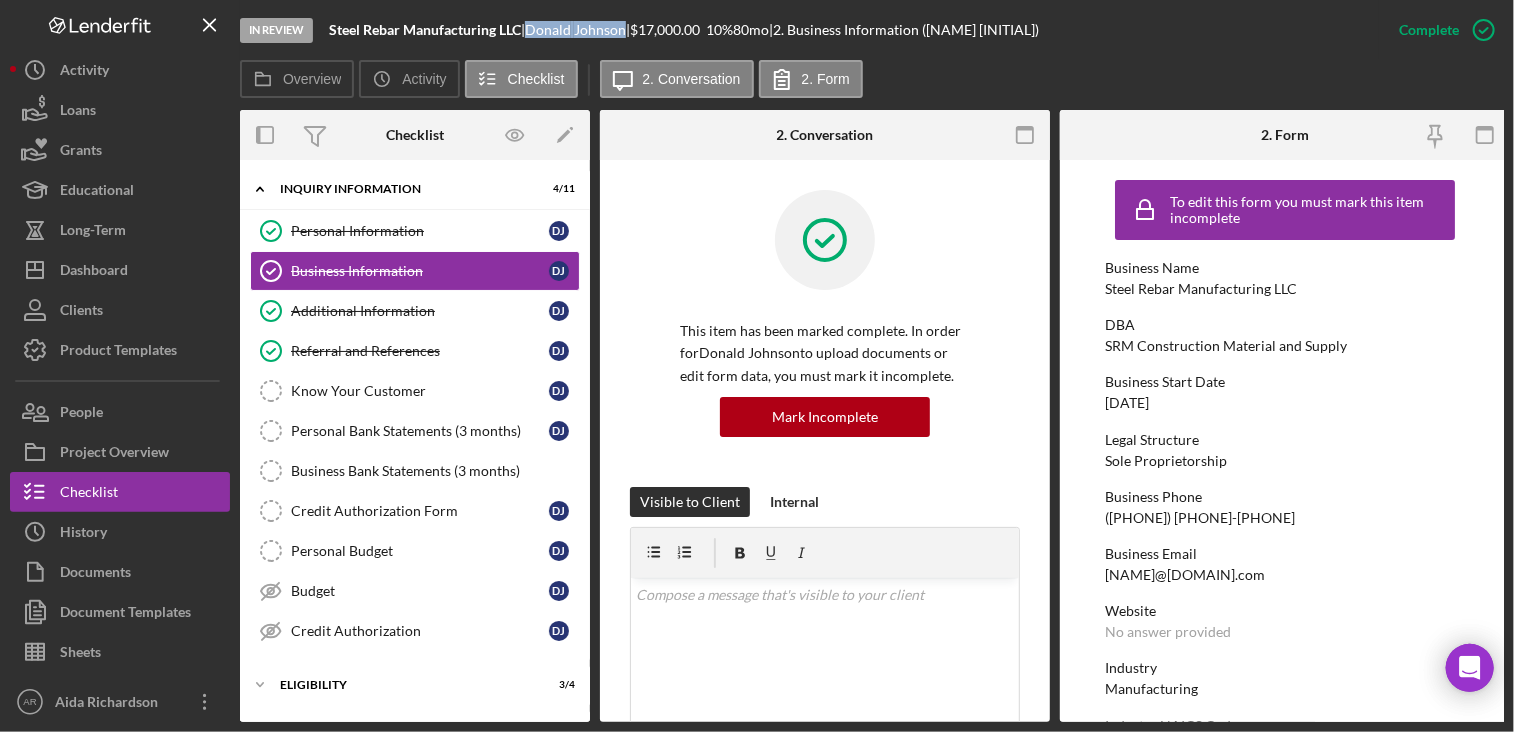 drag, startPoint x: 540, startPoint y: 22, endPoint x: 636, endPoint y: 30, distance: 96.332756 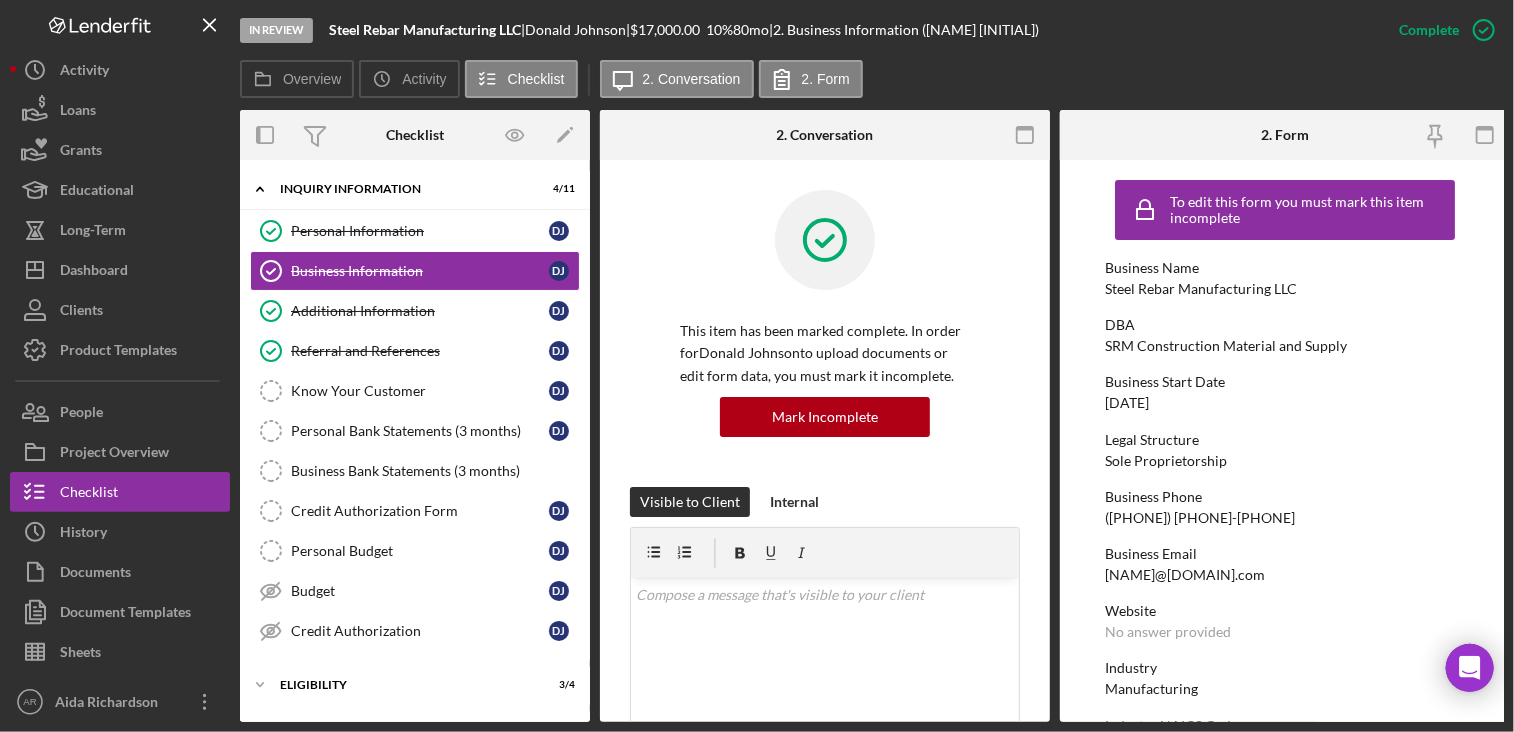 click on "Sole Proprietorship" at bounding box center (1166, 461) 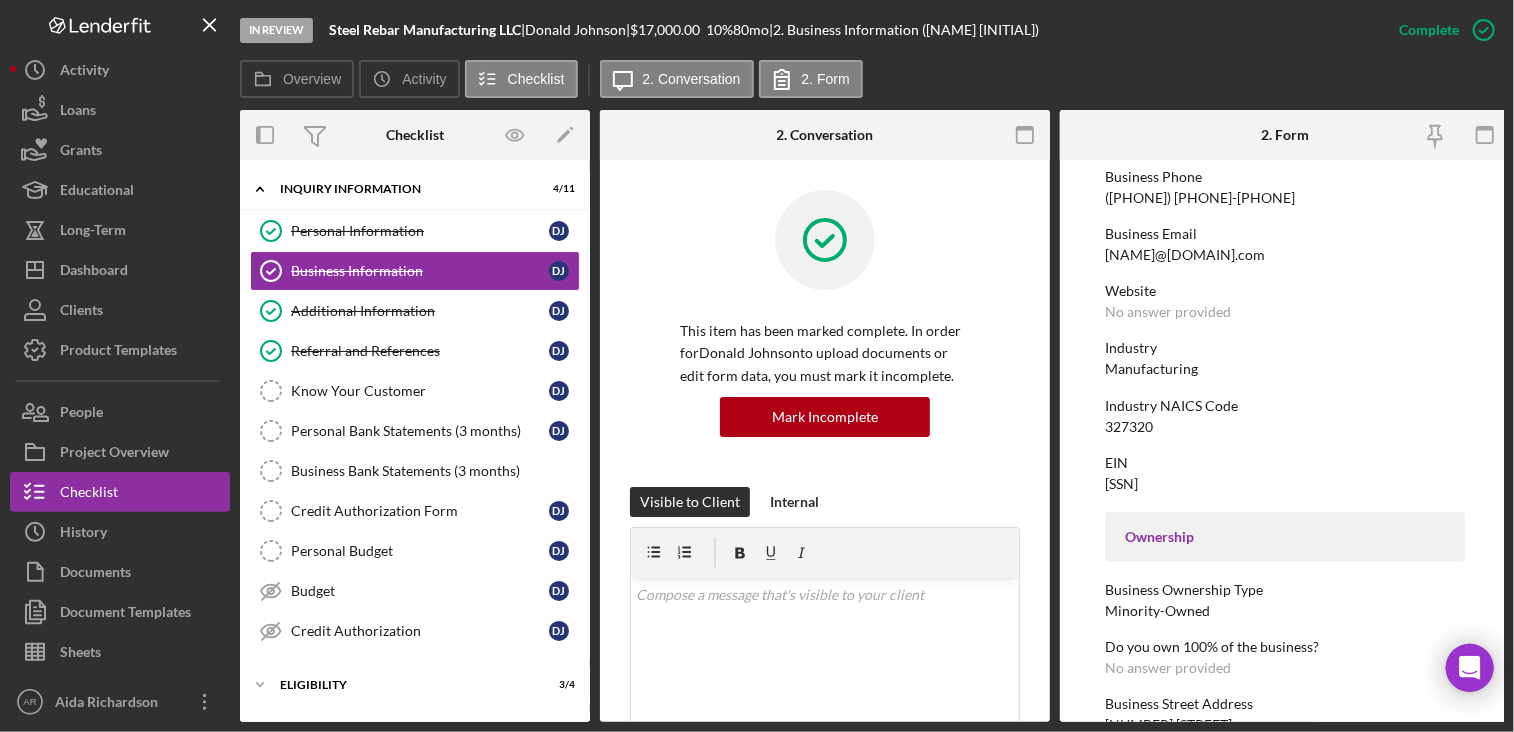 scroll, scrollTop: 360, scrollLeft: 0, axis: vertical 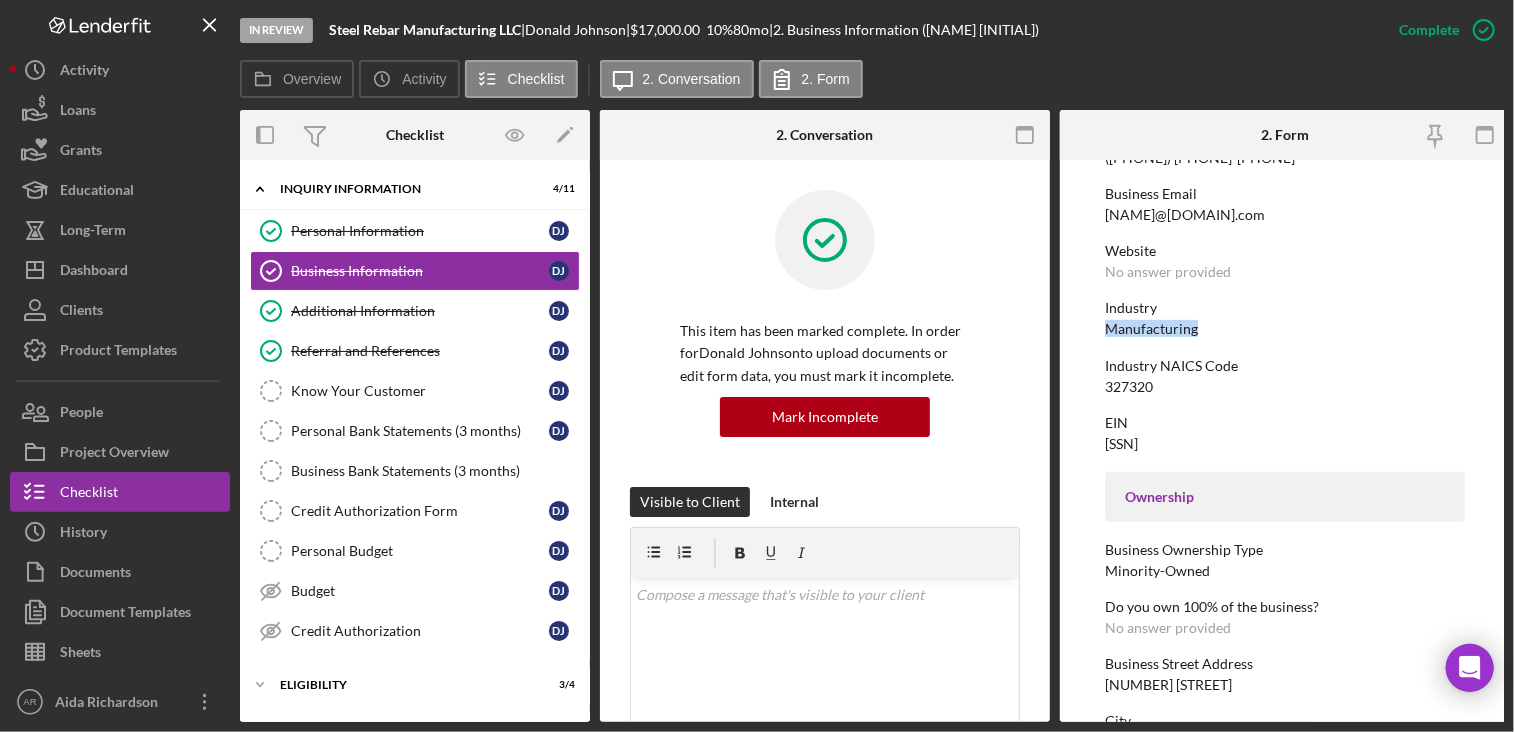 drag, startPoint x: 1109, startPoint y: 329, endPoint x: 1195, endPoint y: 332, distance: 86.05231 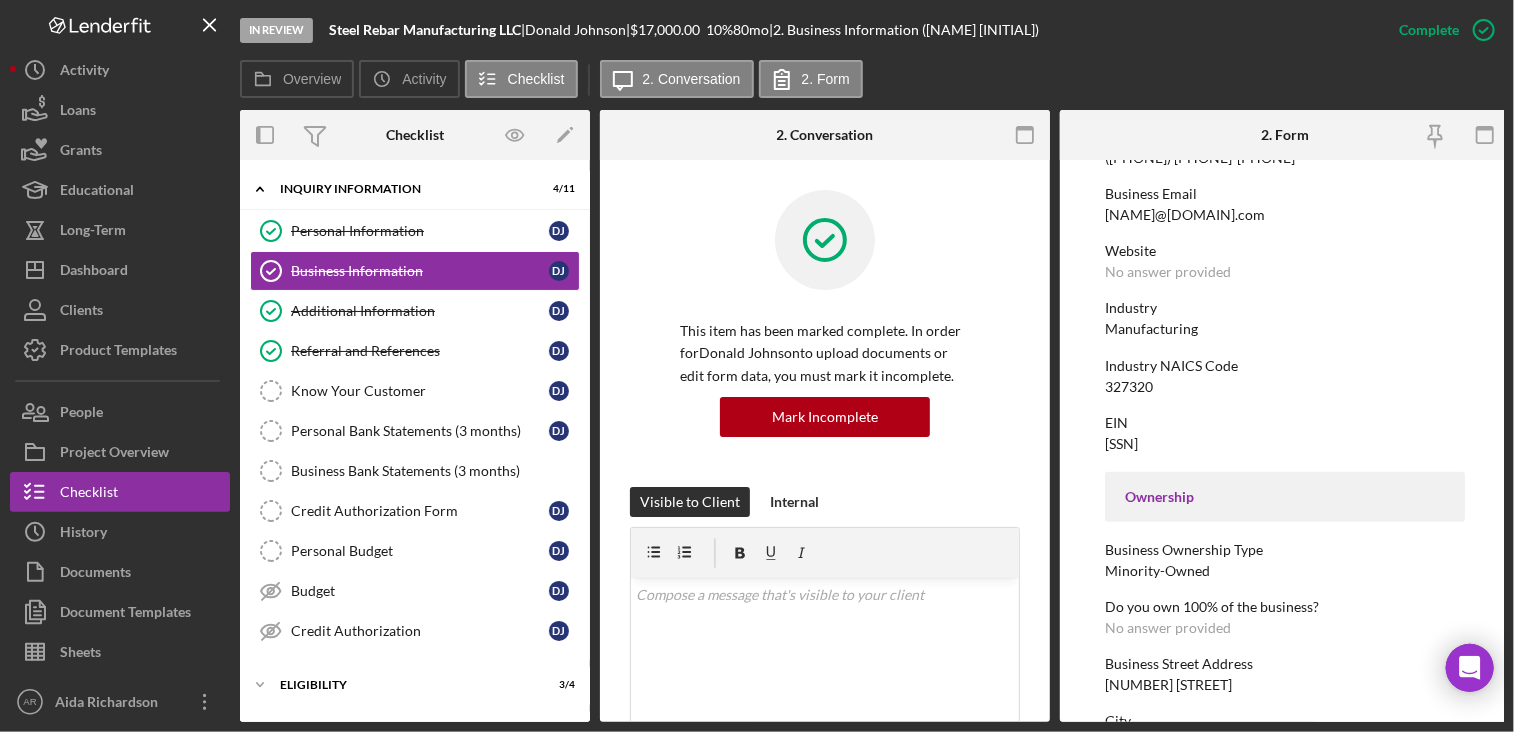 click on "Do you own 100% of the business?" at bounding box center (1285, 607) 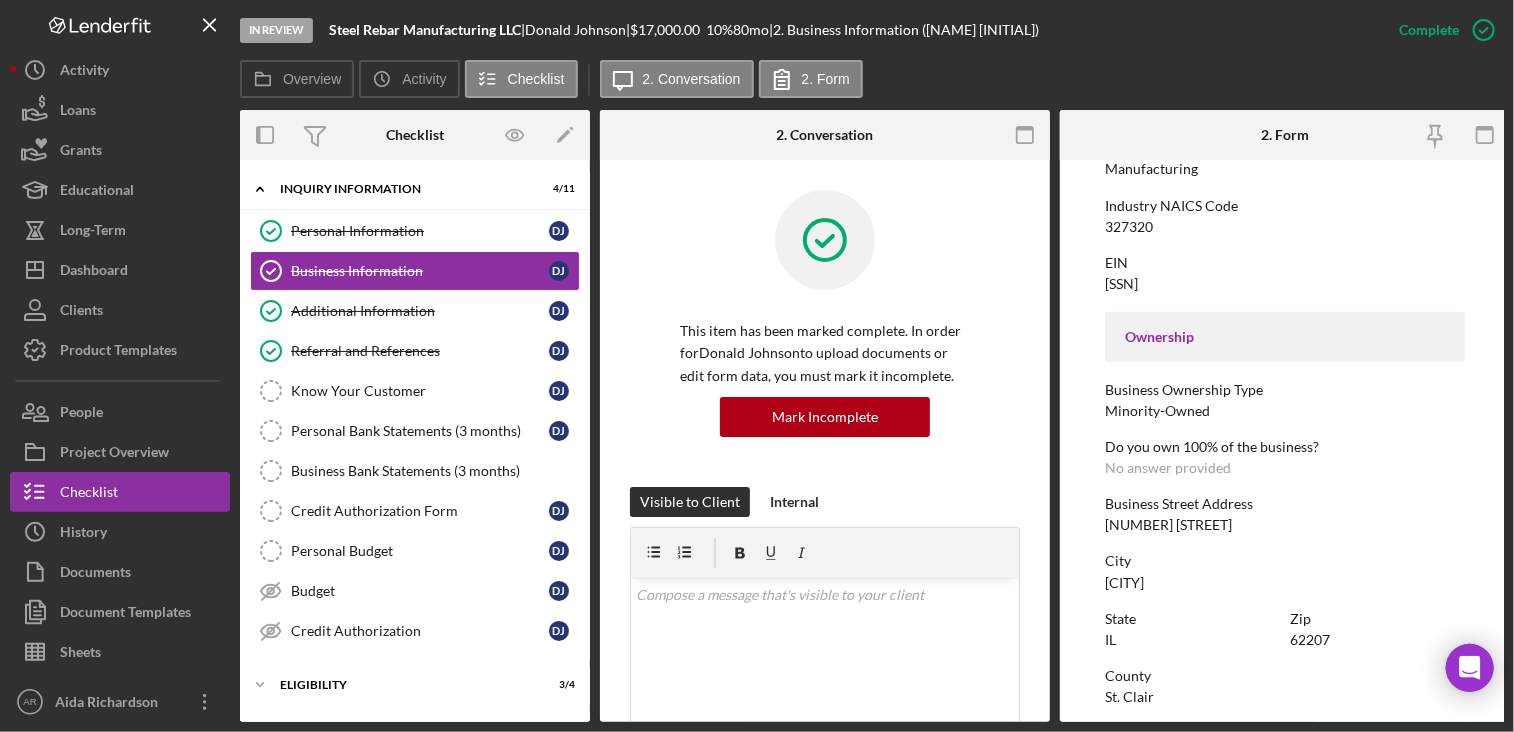 scroll, scrollTop: 560, scrollLeft: 0, axis: vertical 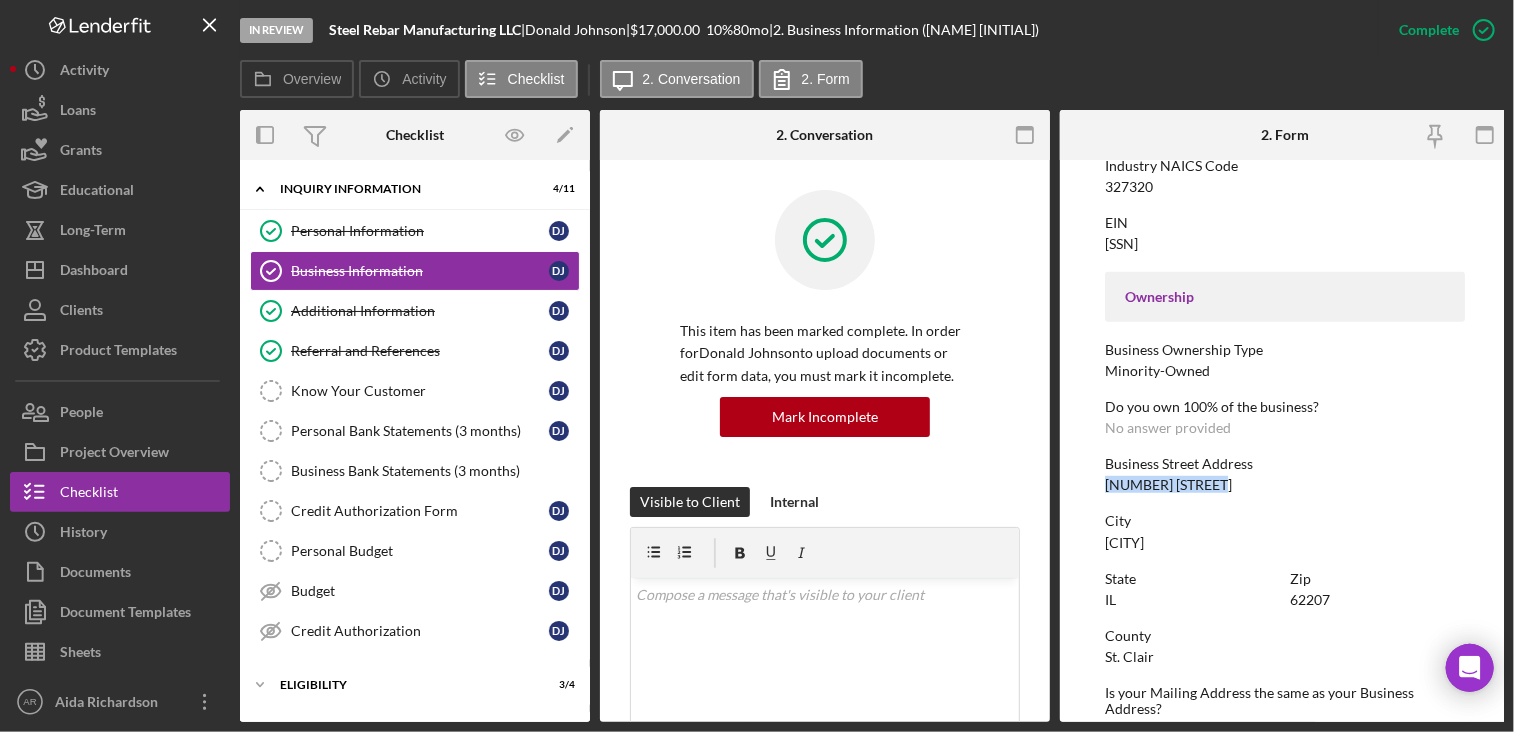 drag, startPoint x: 1104, startPoint y: 485, endPoint x: 1220, endPoint y: 488, distance: 116.03879 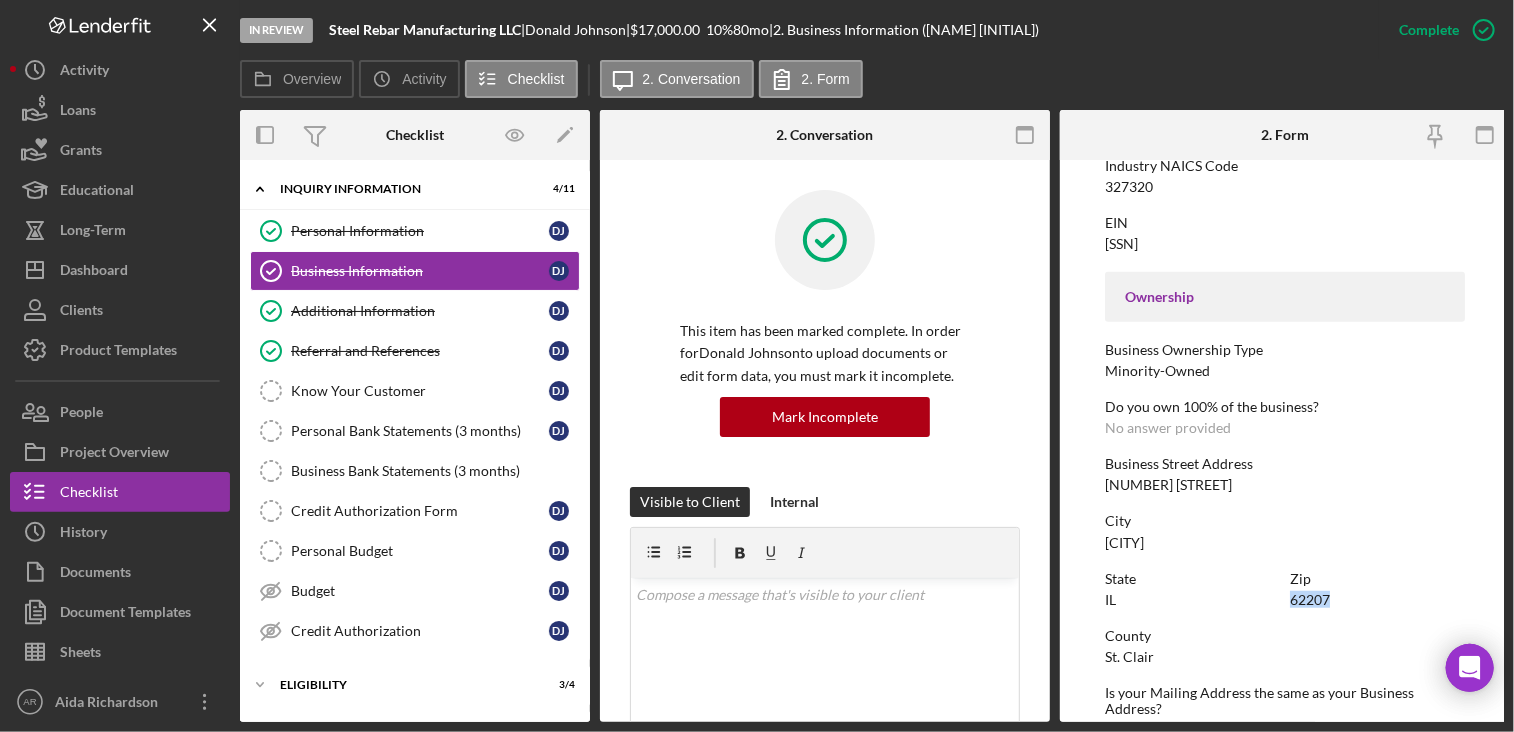 drag, startPoint x: 1286, startPoint y: 601, endPoint x: 1329, endPoint y: 602, distance: 43.011627 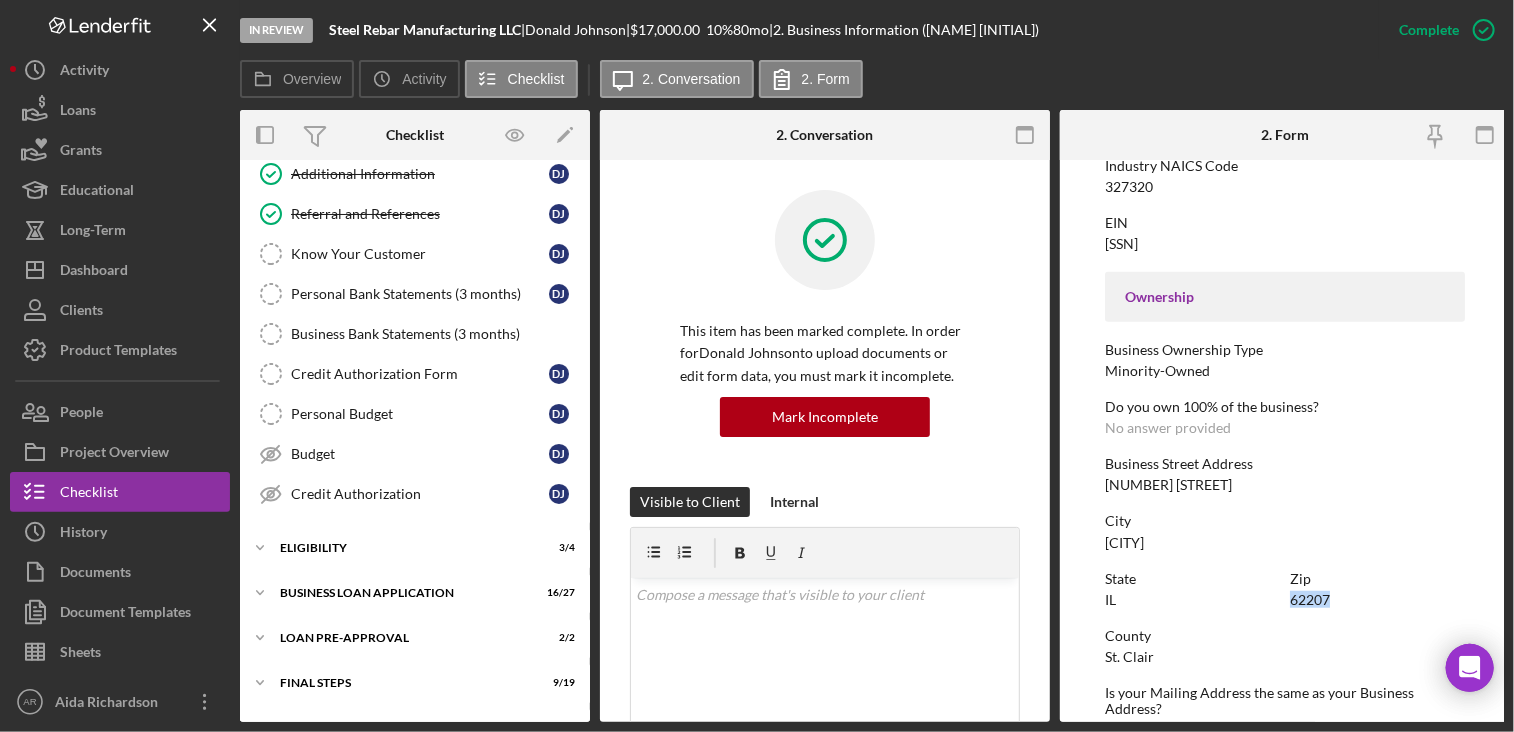 scroll, scrollTop: 153, scrollLeft: 0, axis: vertical 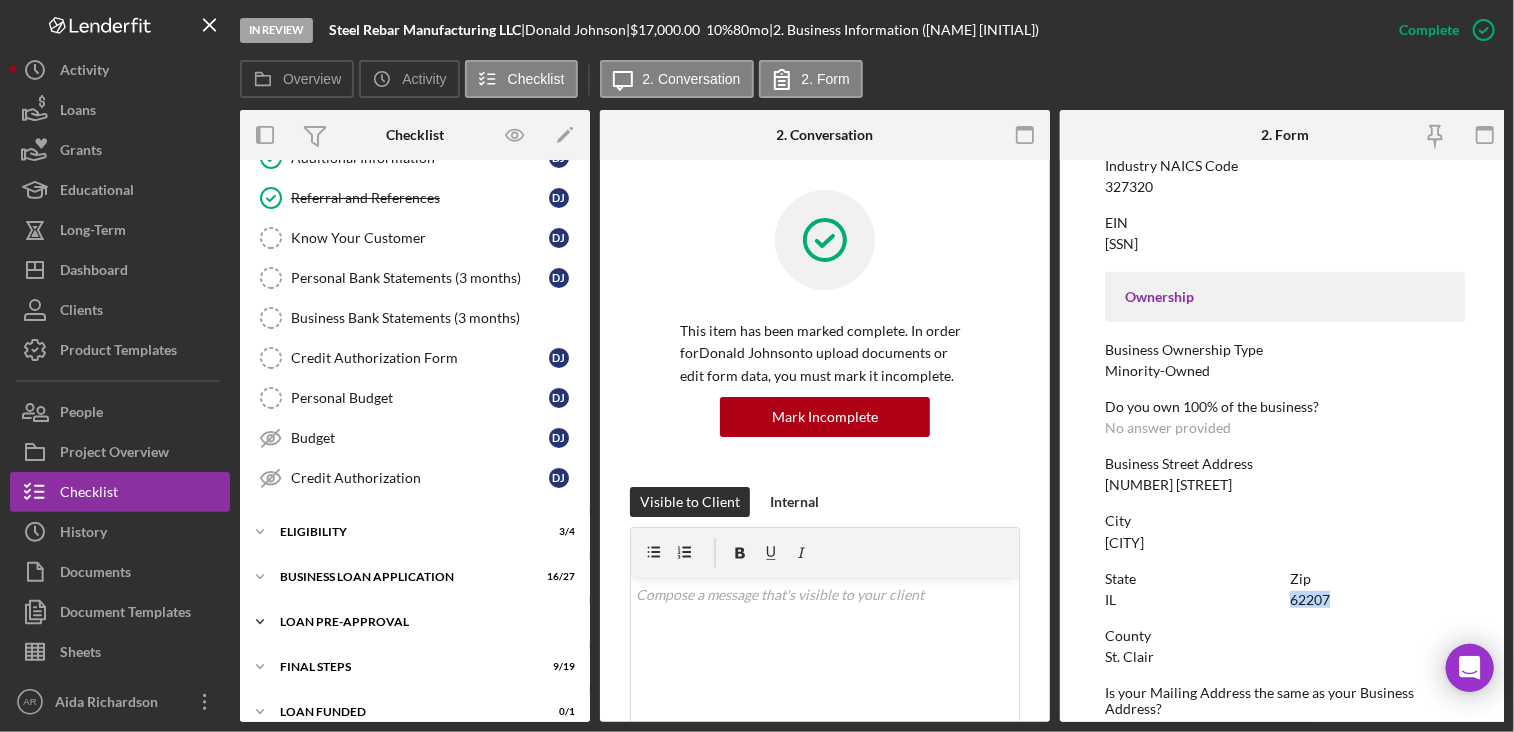 click on "Icon/Expander" 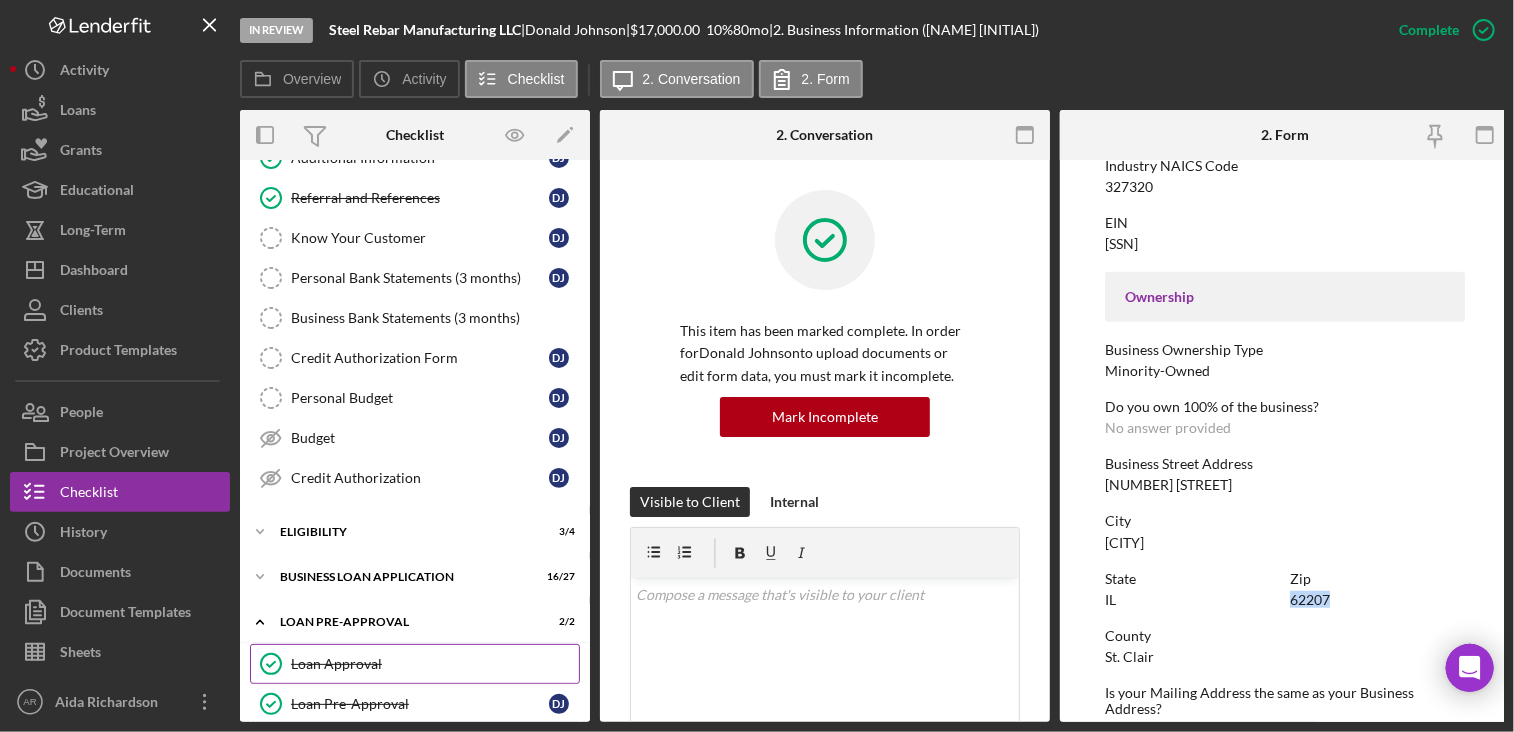 click on "Loan Approval" at bounding box center (435, 664) 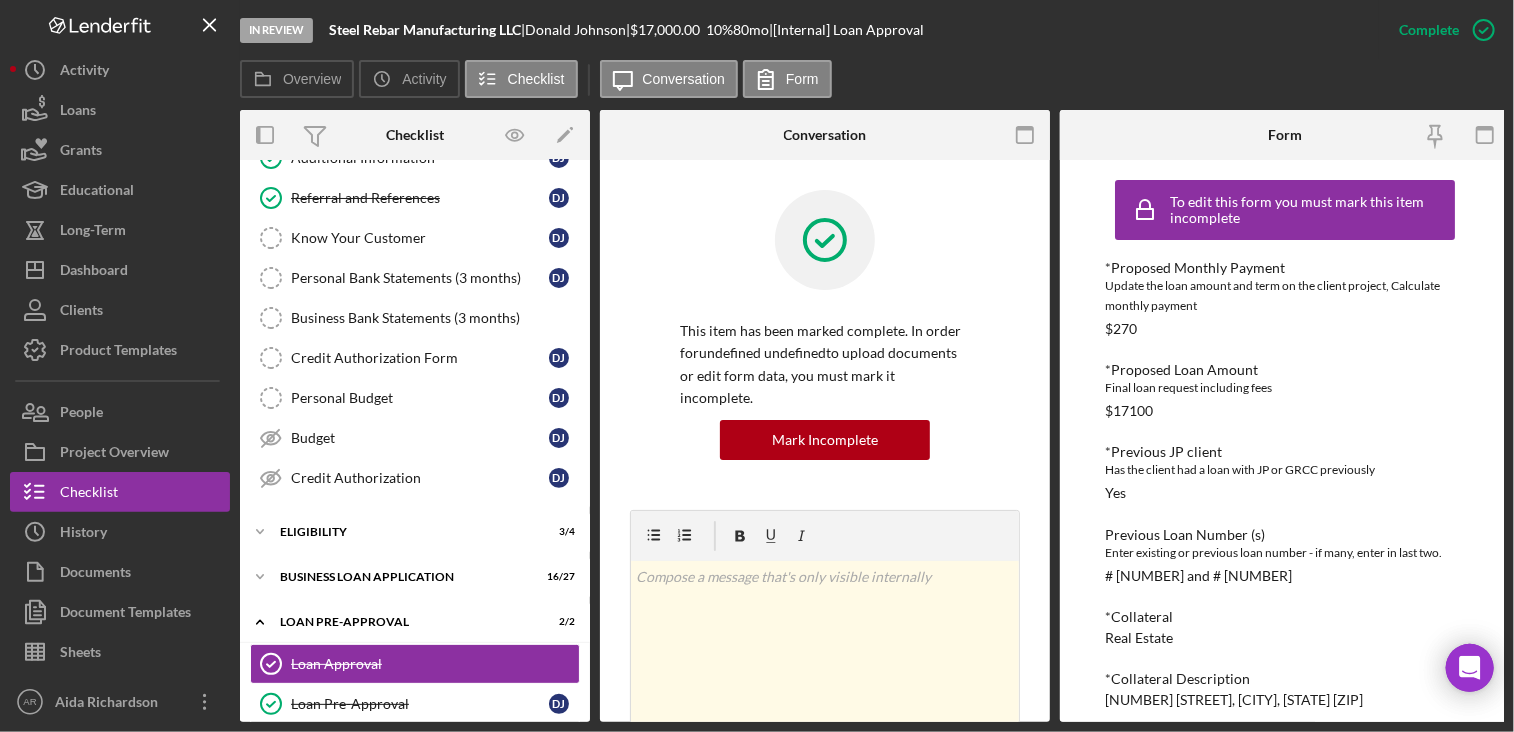 click on "# [NUMBER] and # [NUMBER]" at bounding box center (1198, 576) 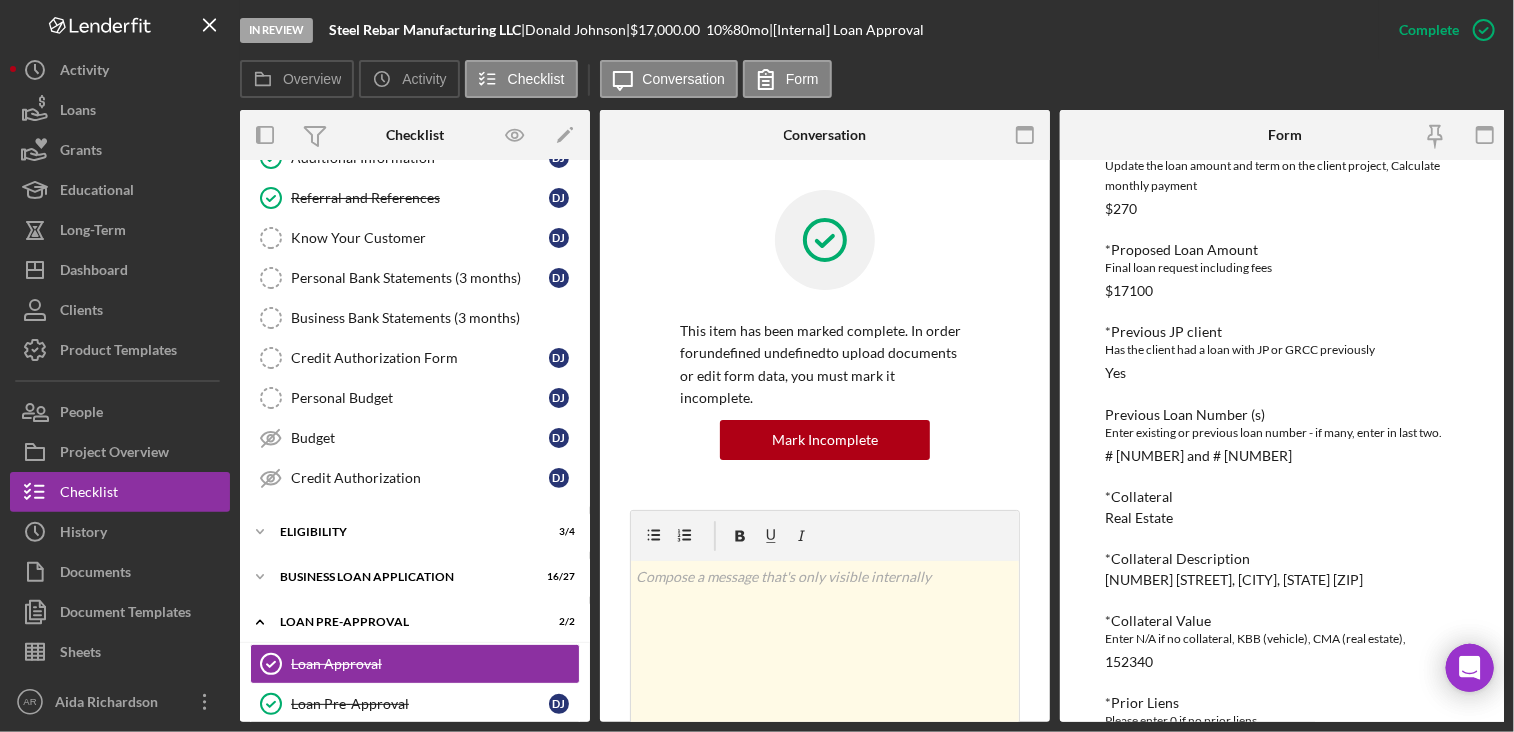 scroll, scrollTop: 200, scrollLeft: 0, axis: vertical 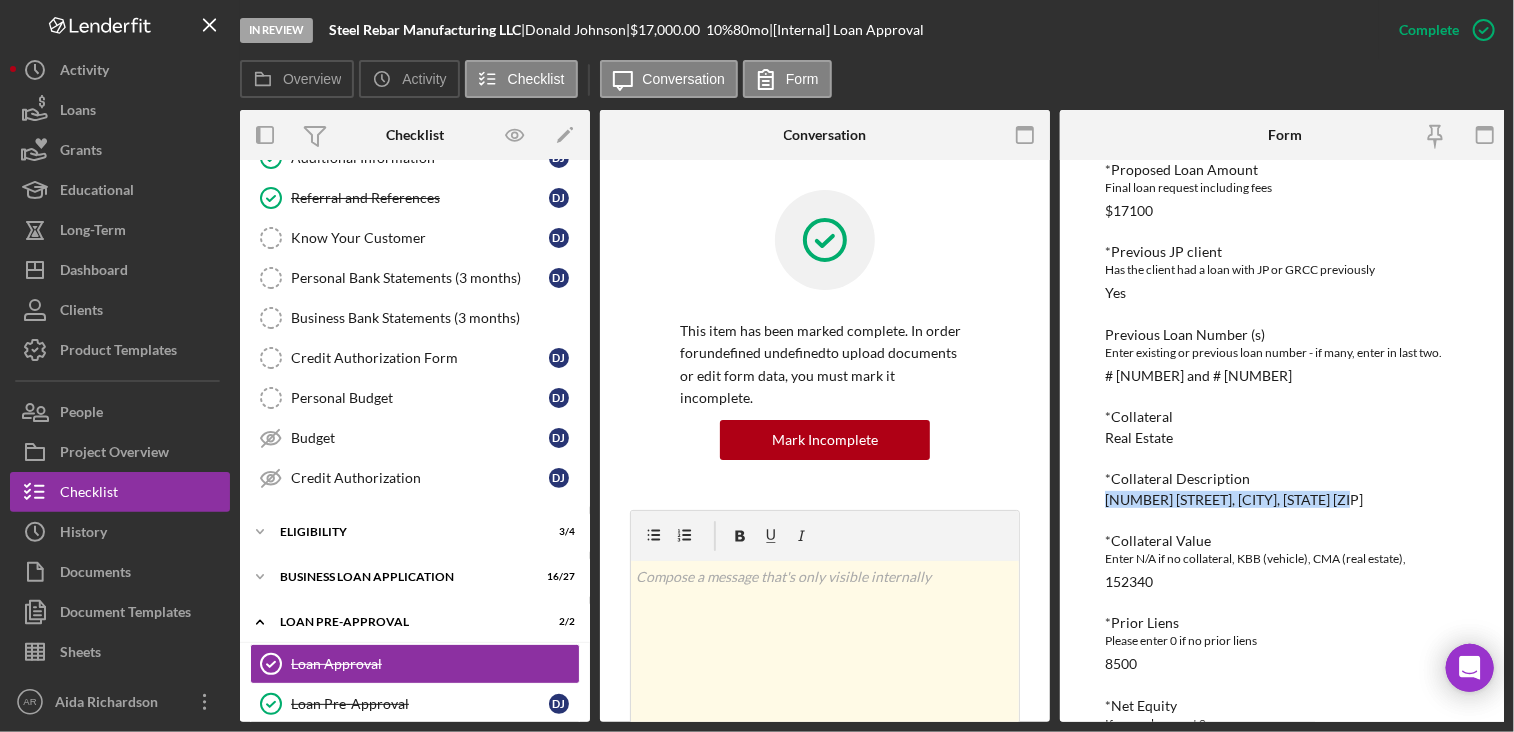 drag, startPoint x: 1105, startPoint y: 496, endPoint x: 1388, endPoint y: 501, distance: 283.04416 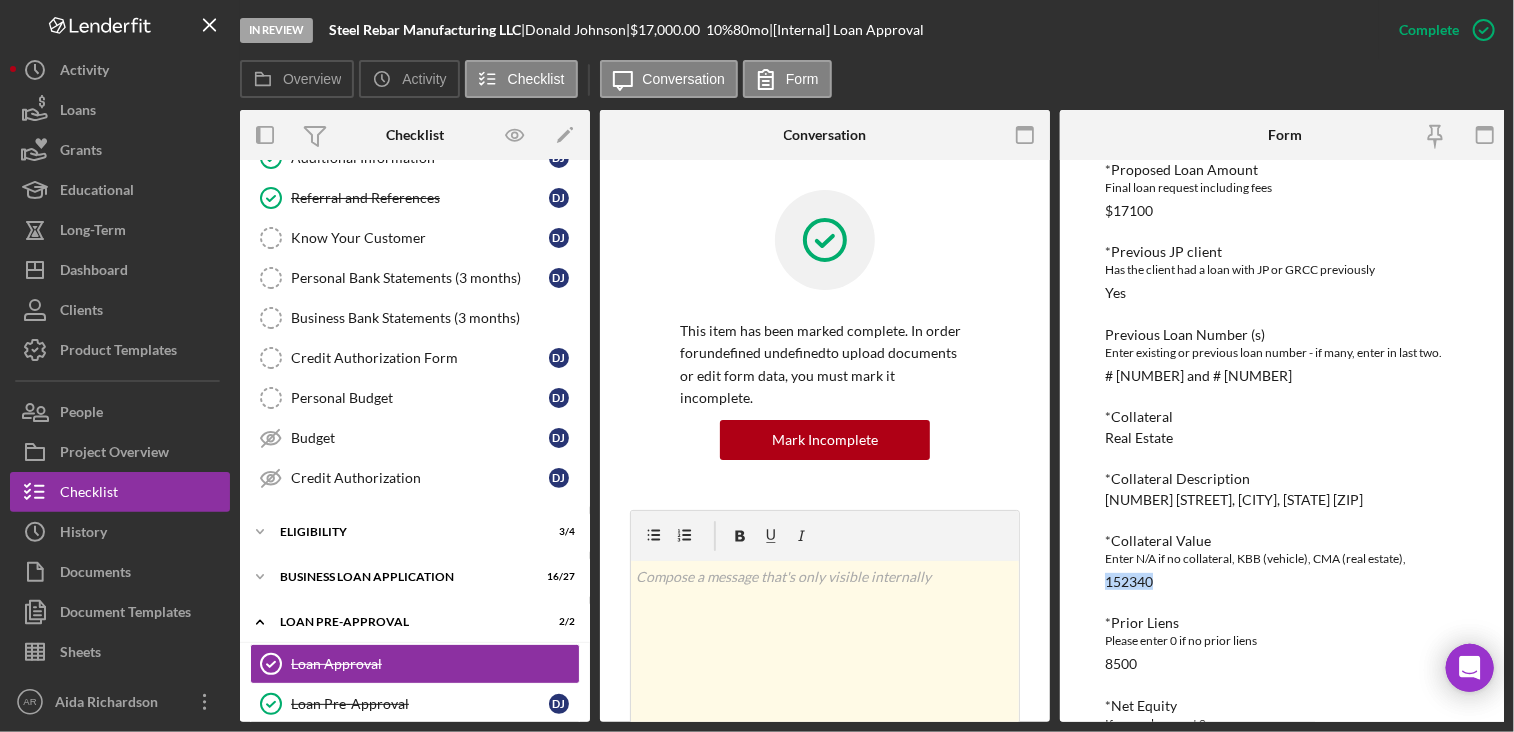 drag, startPoint x: 1105, startPoint y: 581, endPoint x: 1152, endPoint y: 582, distance: 47.010635 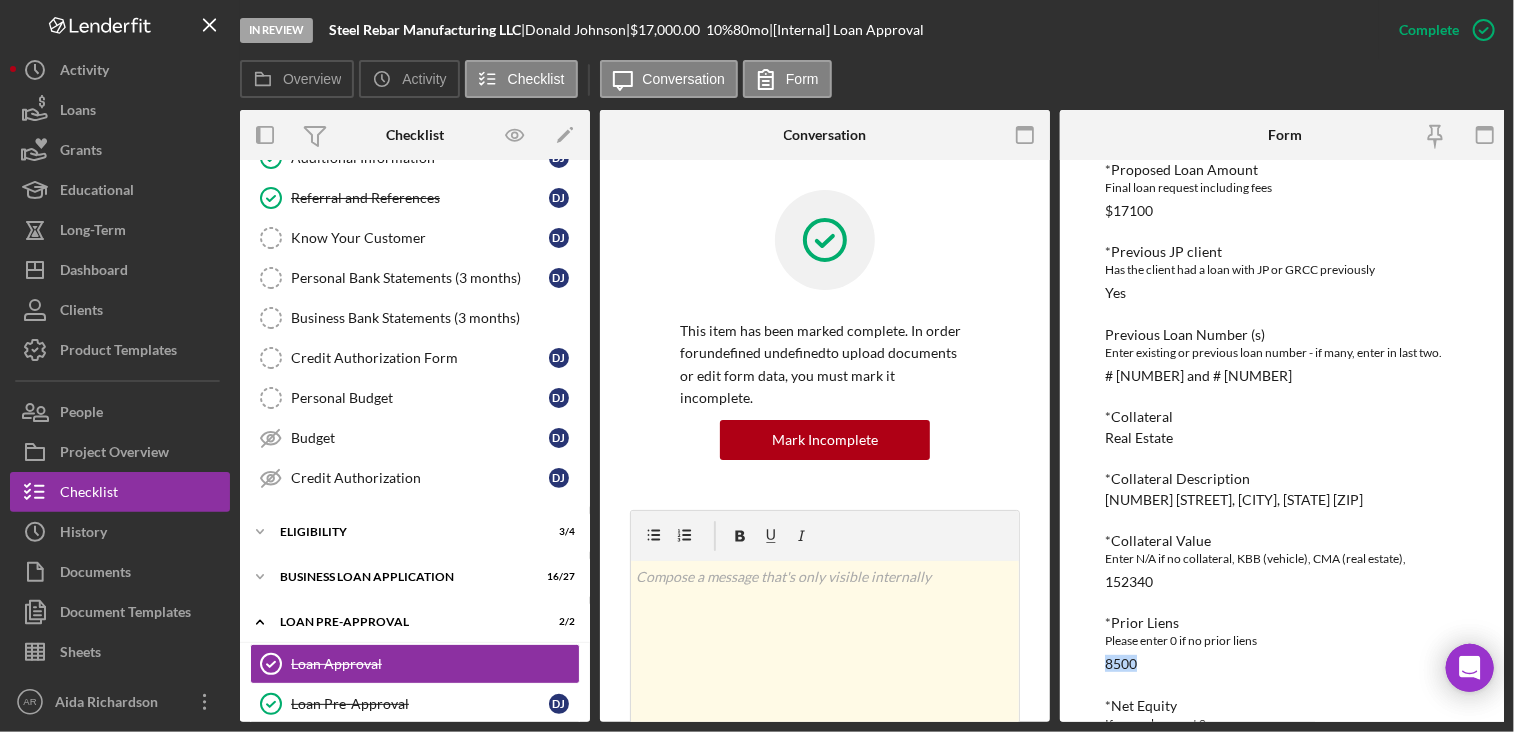 drag, startPoint x: 1105, startPoint y: 664, endPoint x: 1135, endPoint y: 663, distance: 30.016663 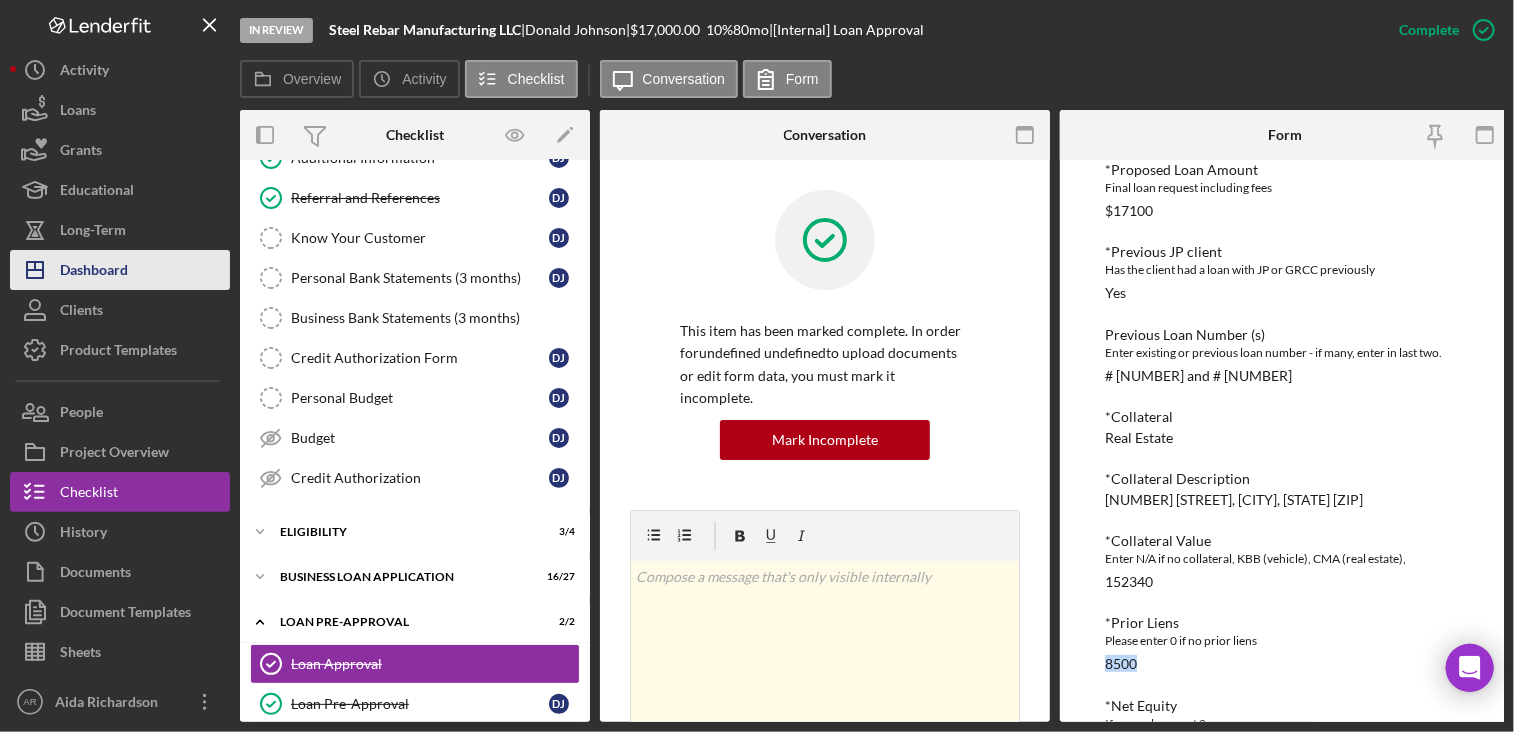click on "Dashboard" at bounding box center [94, 272] 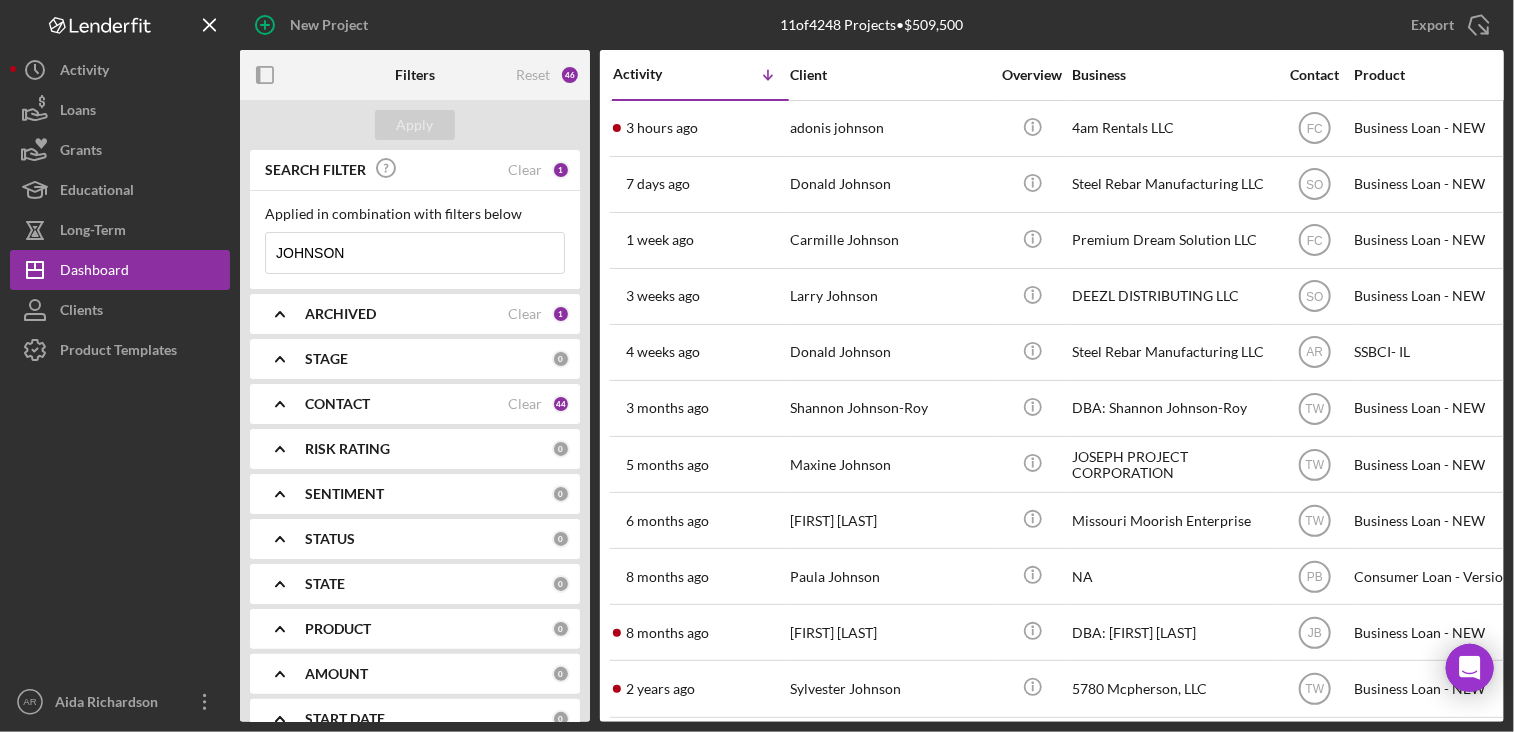 drag, startPoint x: 364, startPoint y: 247, endPoint x: 268, endPoint y: 250, distance: 96.04687 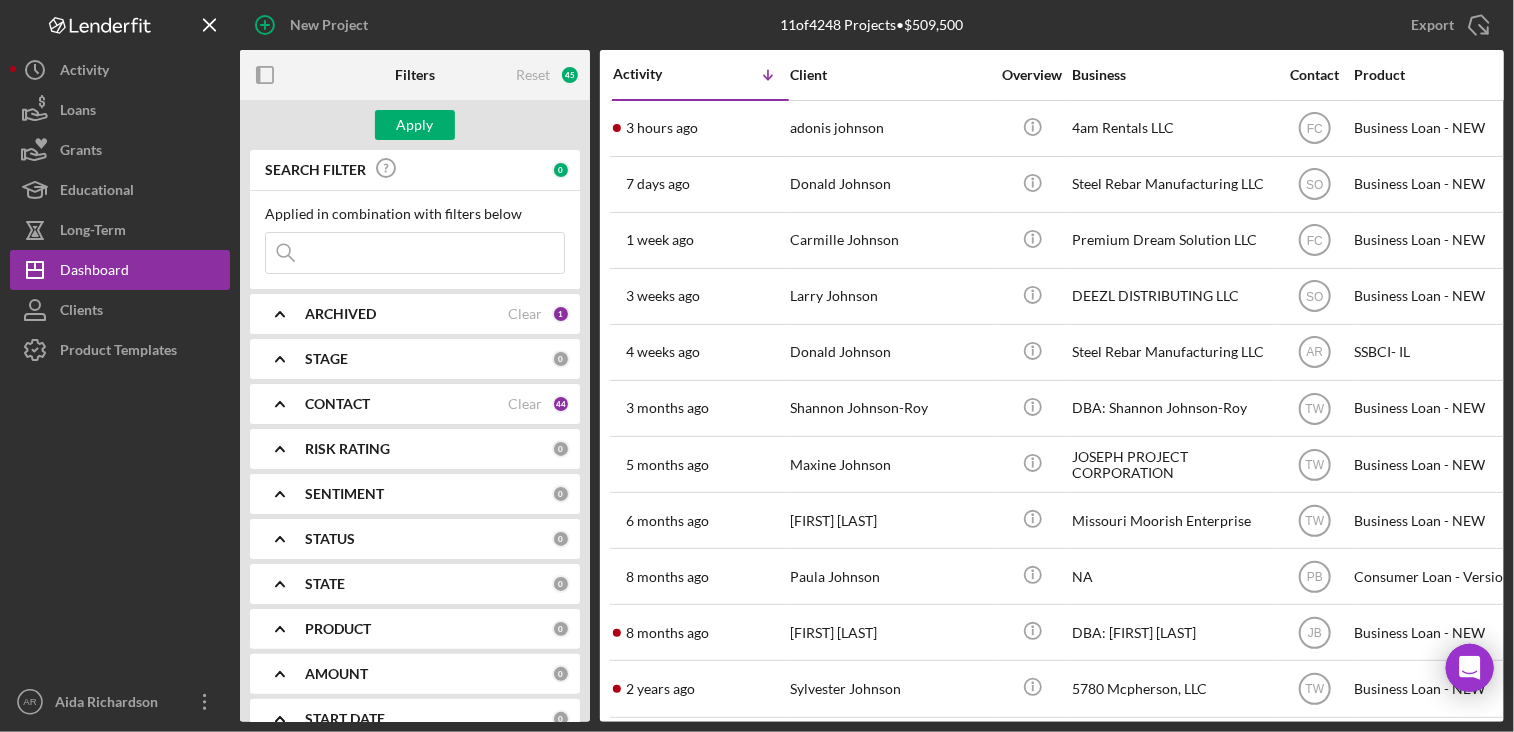 paste on "Lashonda Mitchell" 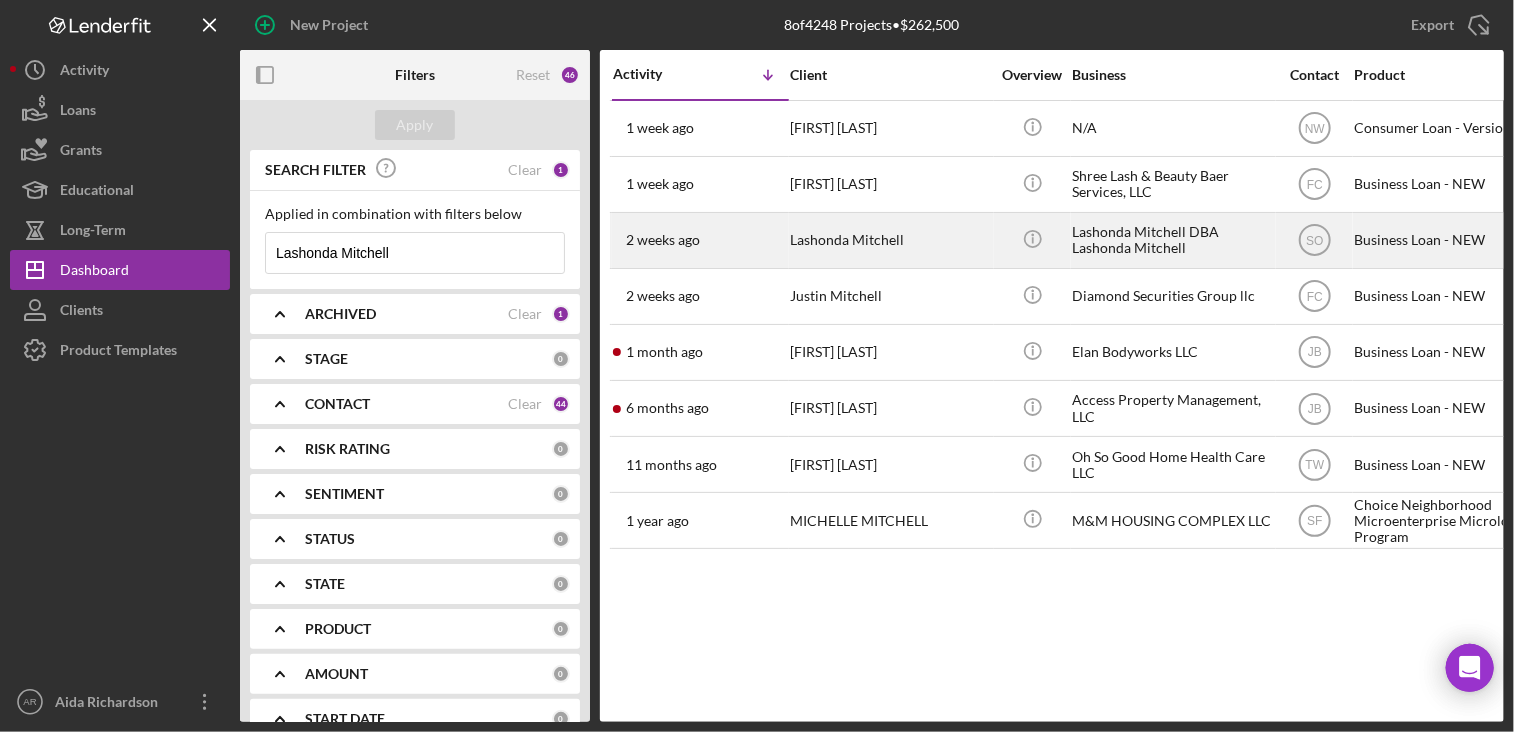 type on "Lashonda Mitchell" 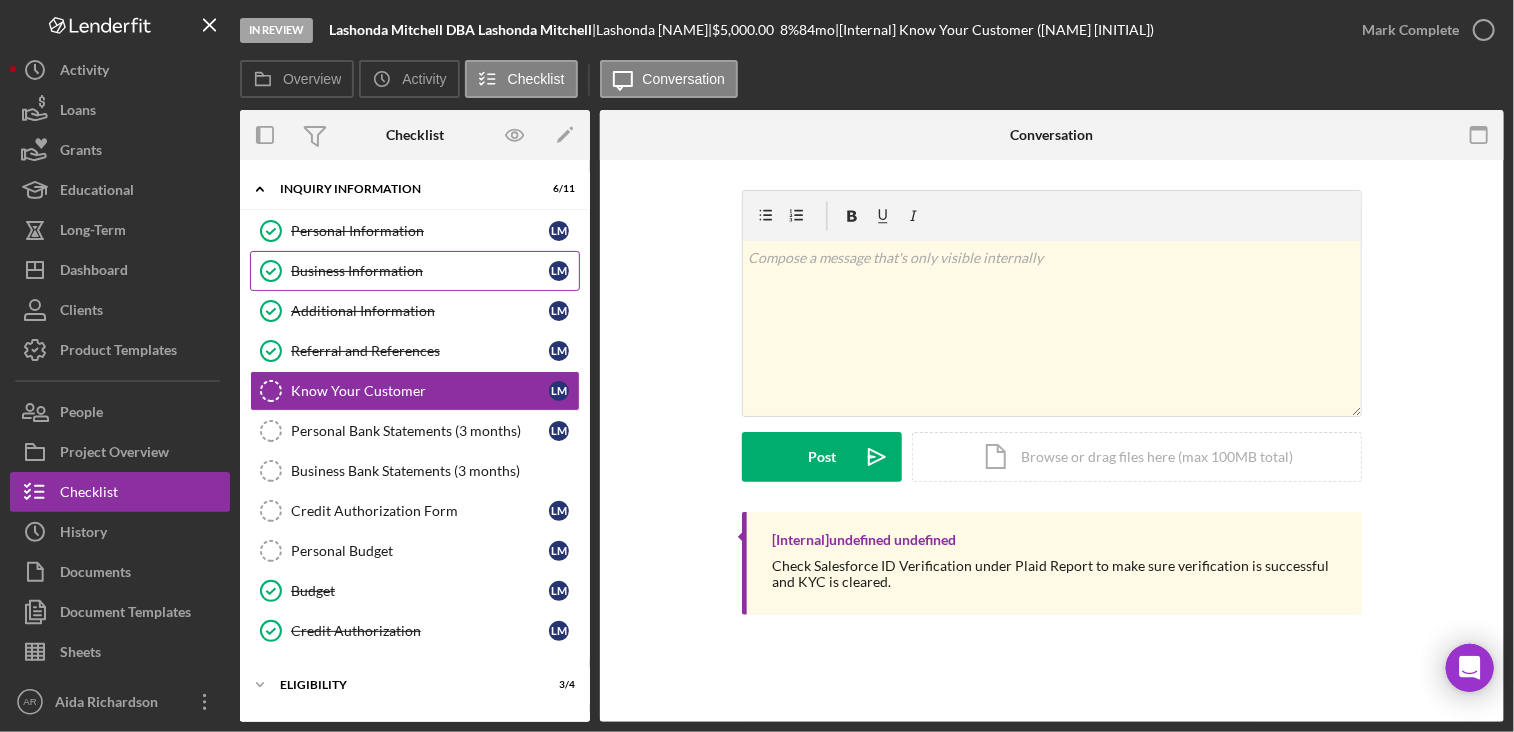 click on "Business Information" at bounding box center (420, 271) 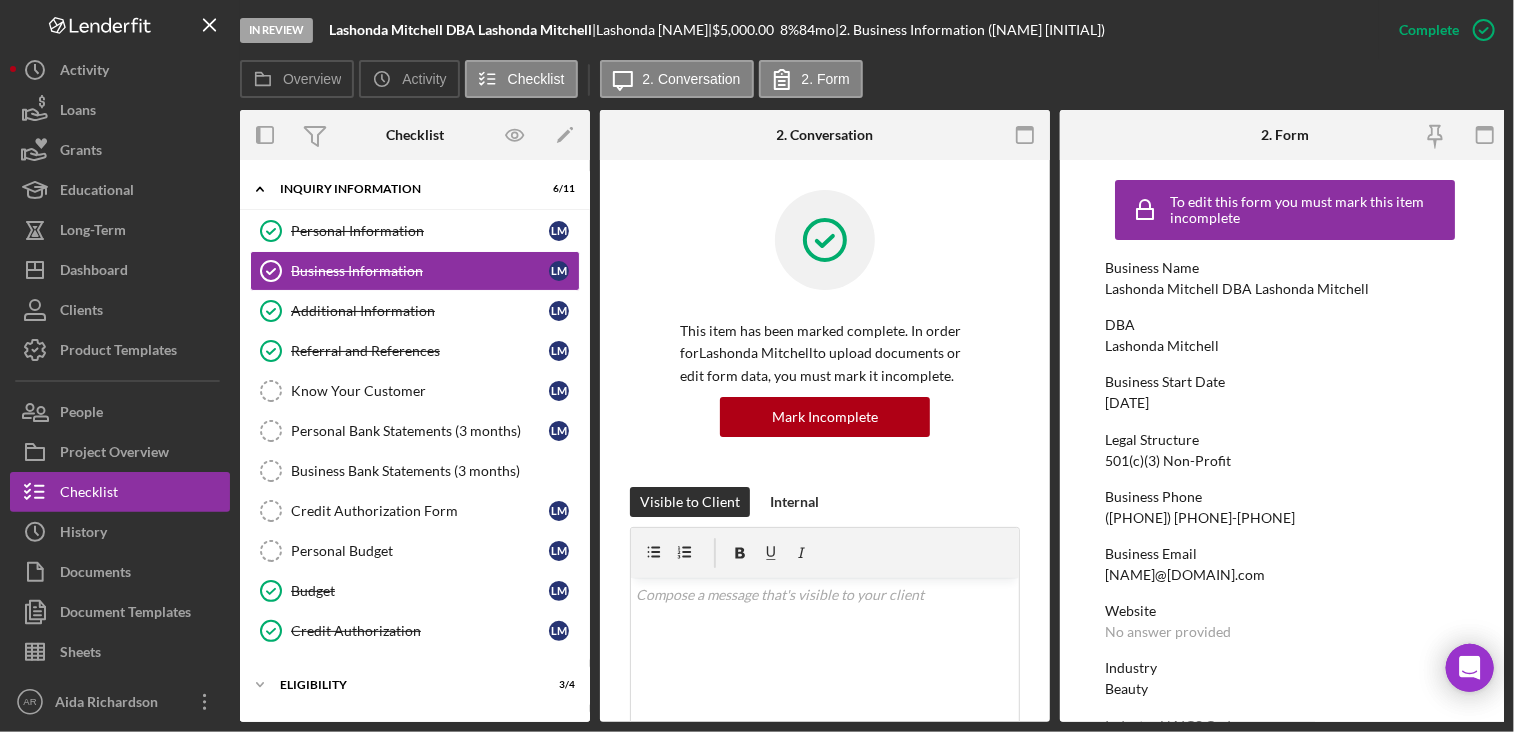 drag, startPoint x: 612, startPoint y: 29, endPoint x: 719, endPoint y: 25, distance: 107.07474 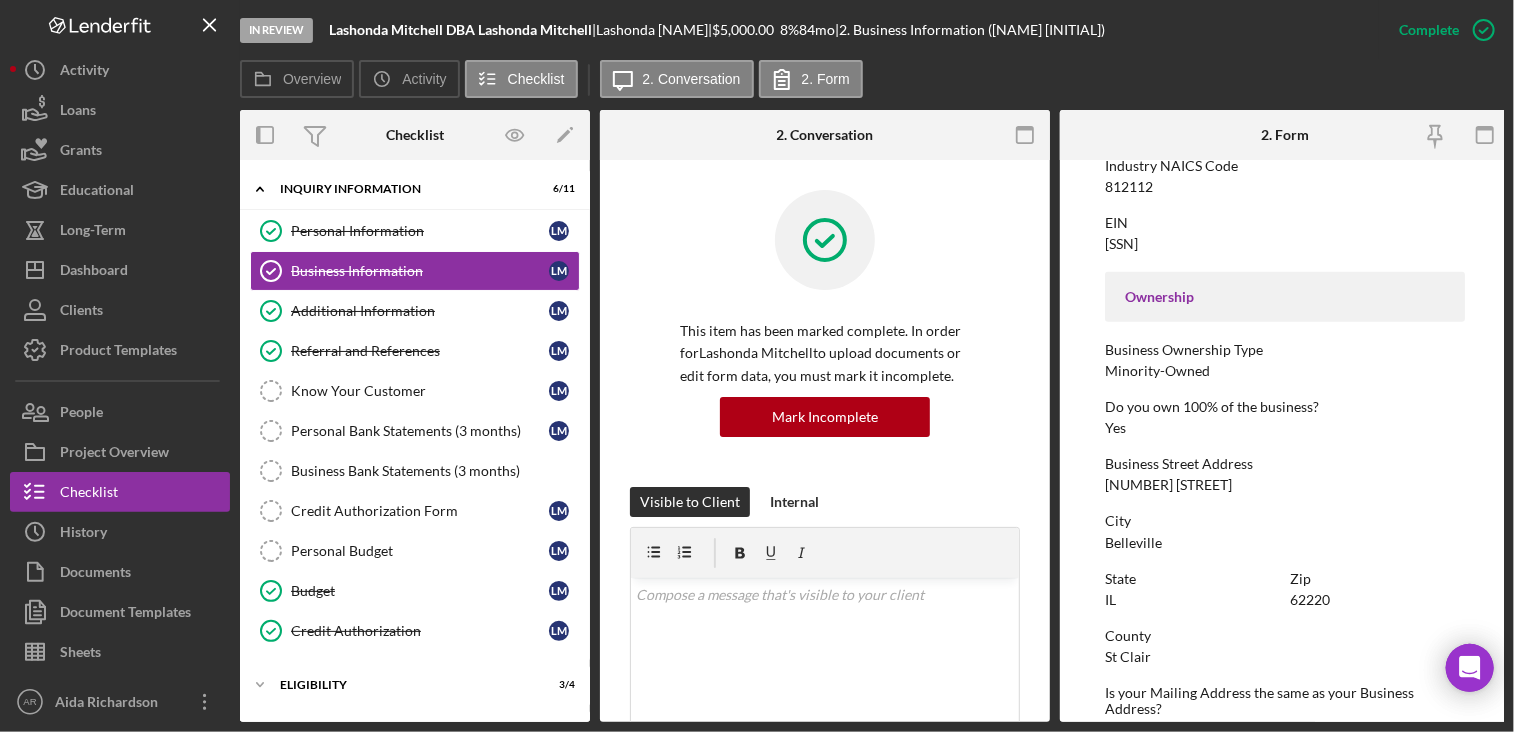 scroll, scrollTop: 600, scrollLeft: 0, axis: vertical 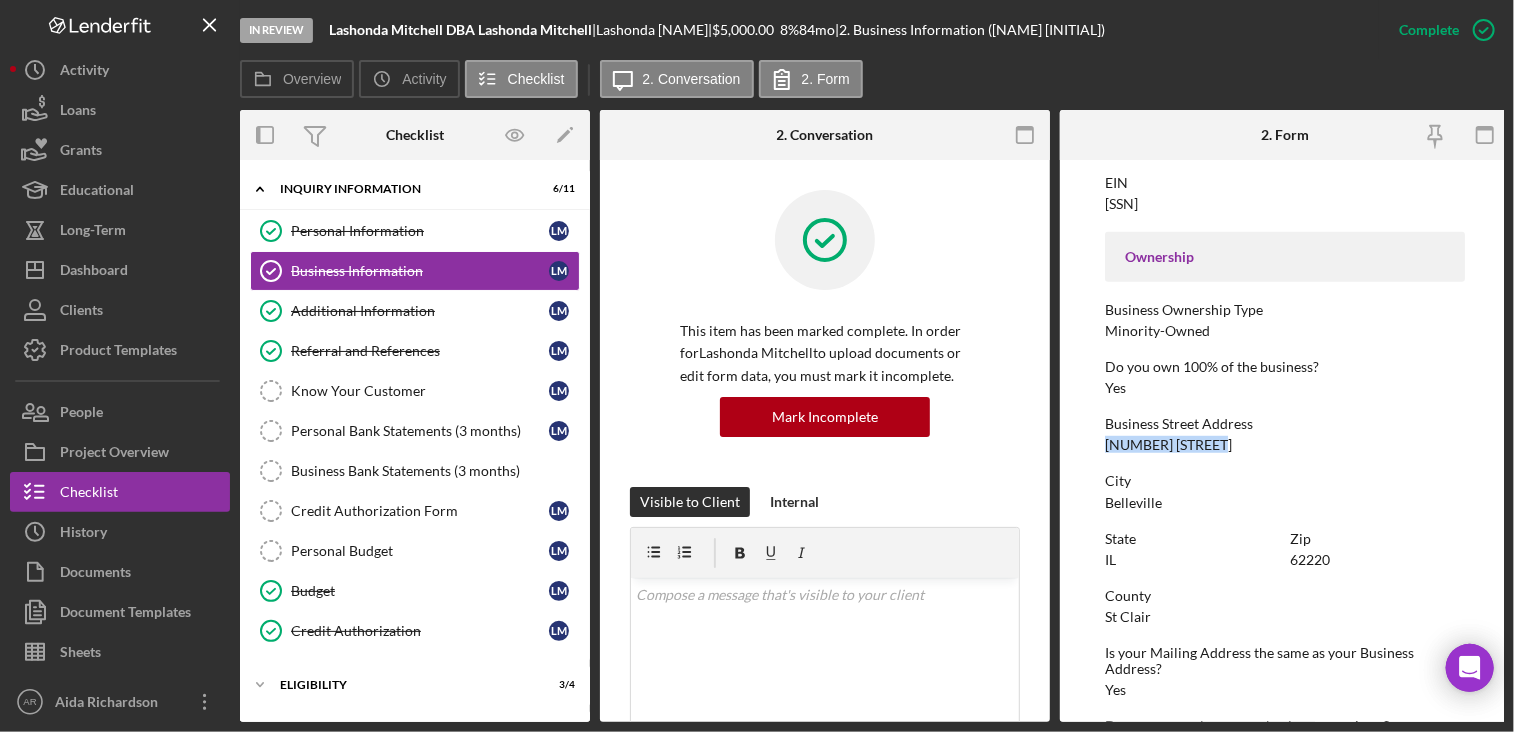 drag, startPoint x: 1106, startPoint y: 443, endPoint x: 1204, endPoint y: 445, distance: 98.02041 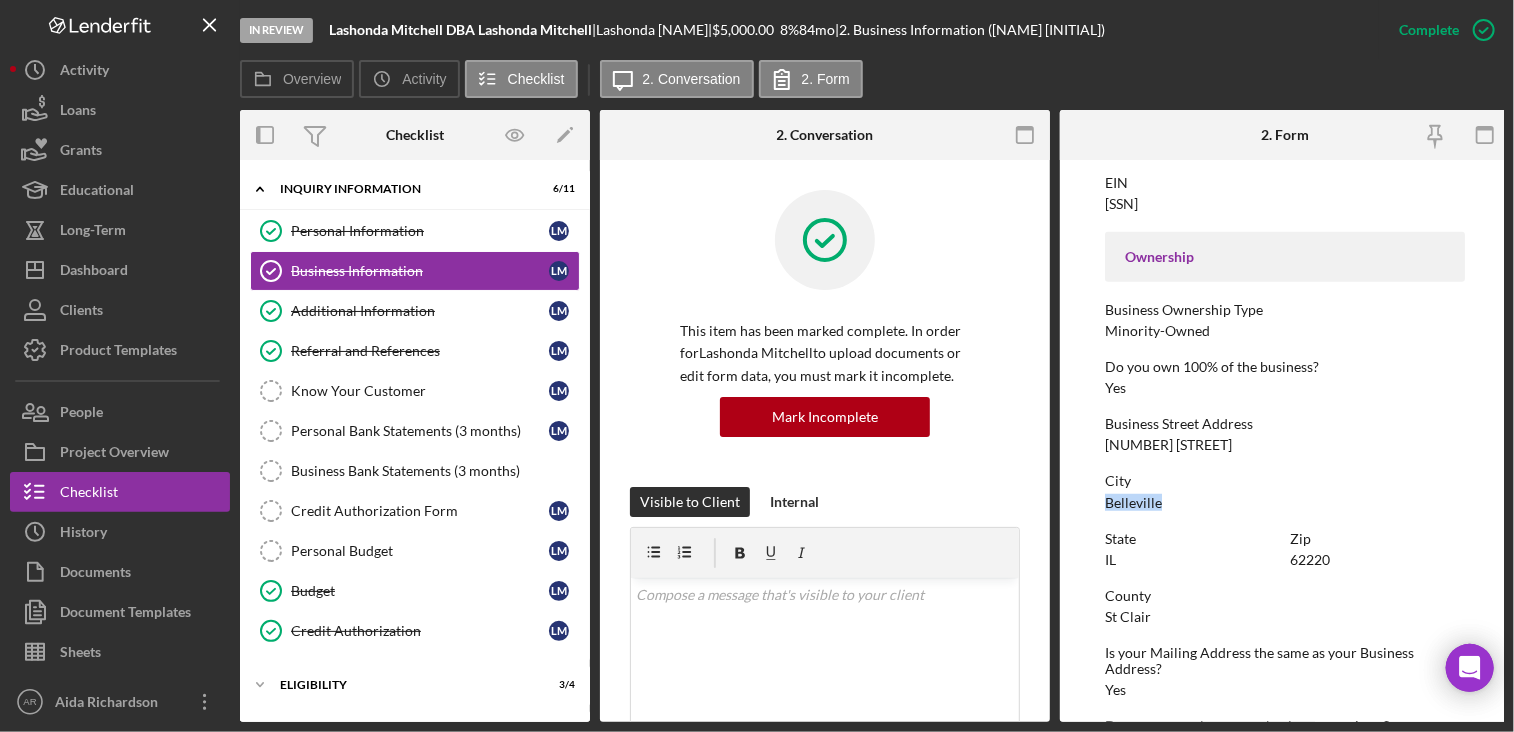 drag, startPoint x: 1104, startPoint y: 502, endPoint x: 1158, endPoint y: 503, distance: 54.00926 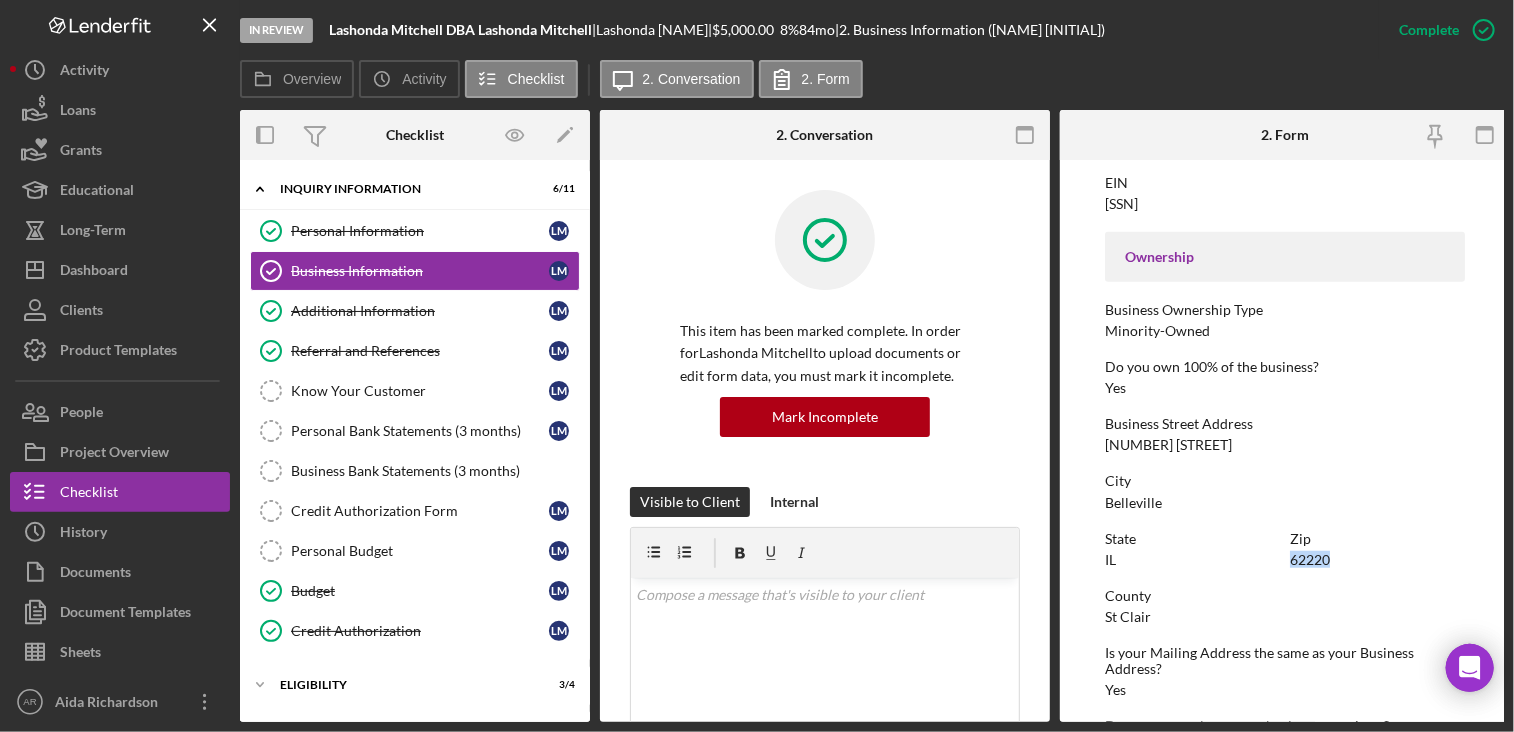 drag, startPoint x: 1287, startPoint y: 562, endPoint x: 1334, endPoint y: 559, distance: 47.095646 